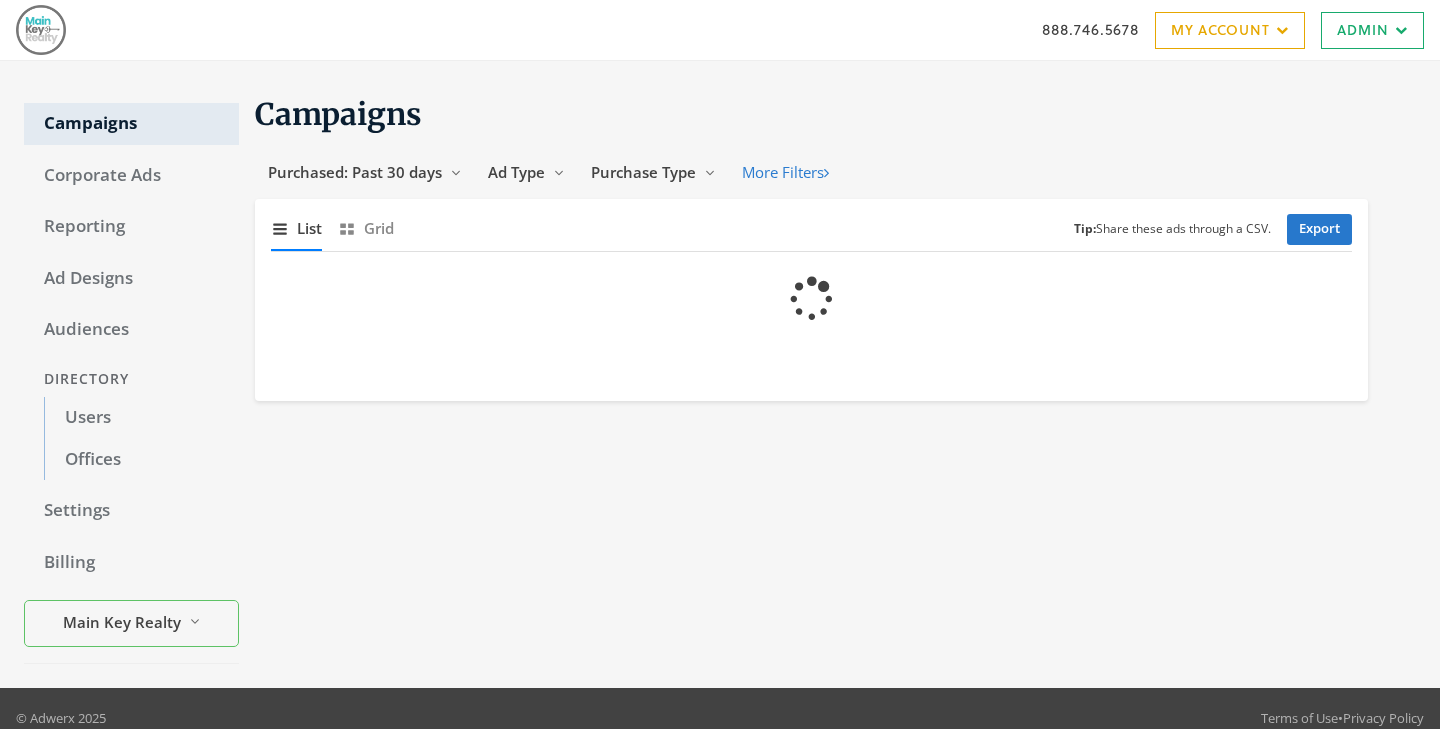 scroll, scrollTop: 0, scrollLeft: 0, axis: both 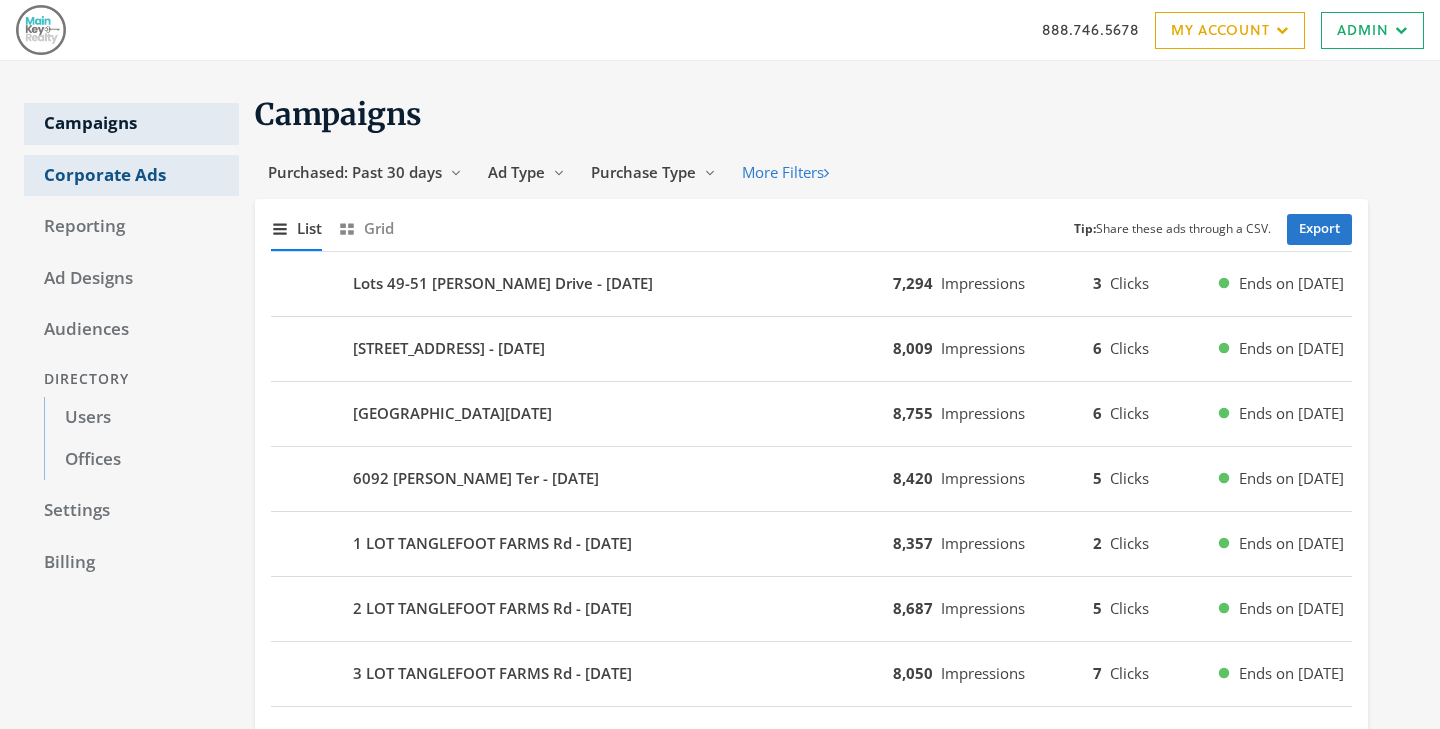 click on "Corporate Ads" at bounding box center [131, 176] 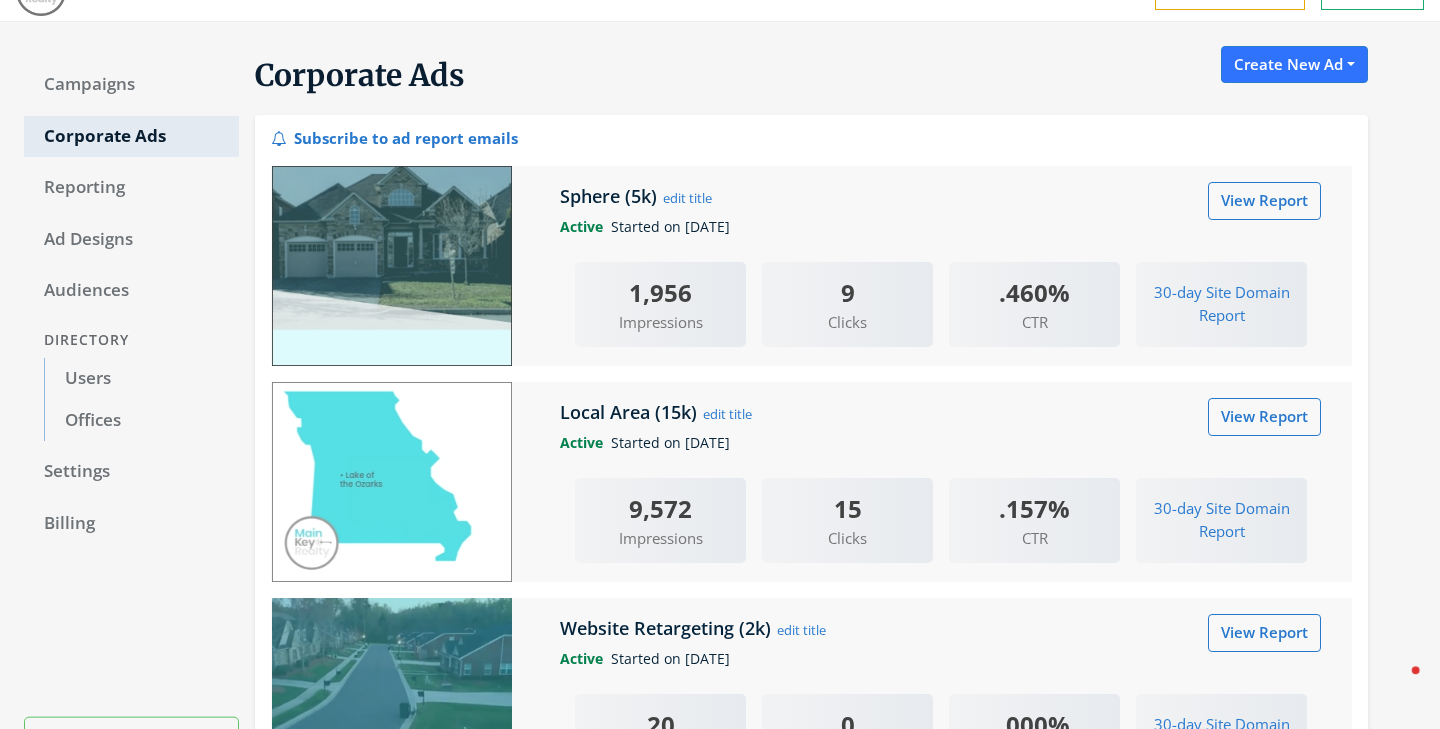 scroll, scrollTop: 0, scrollLeft: 0, axis: both 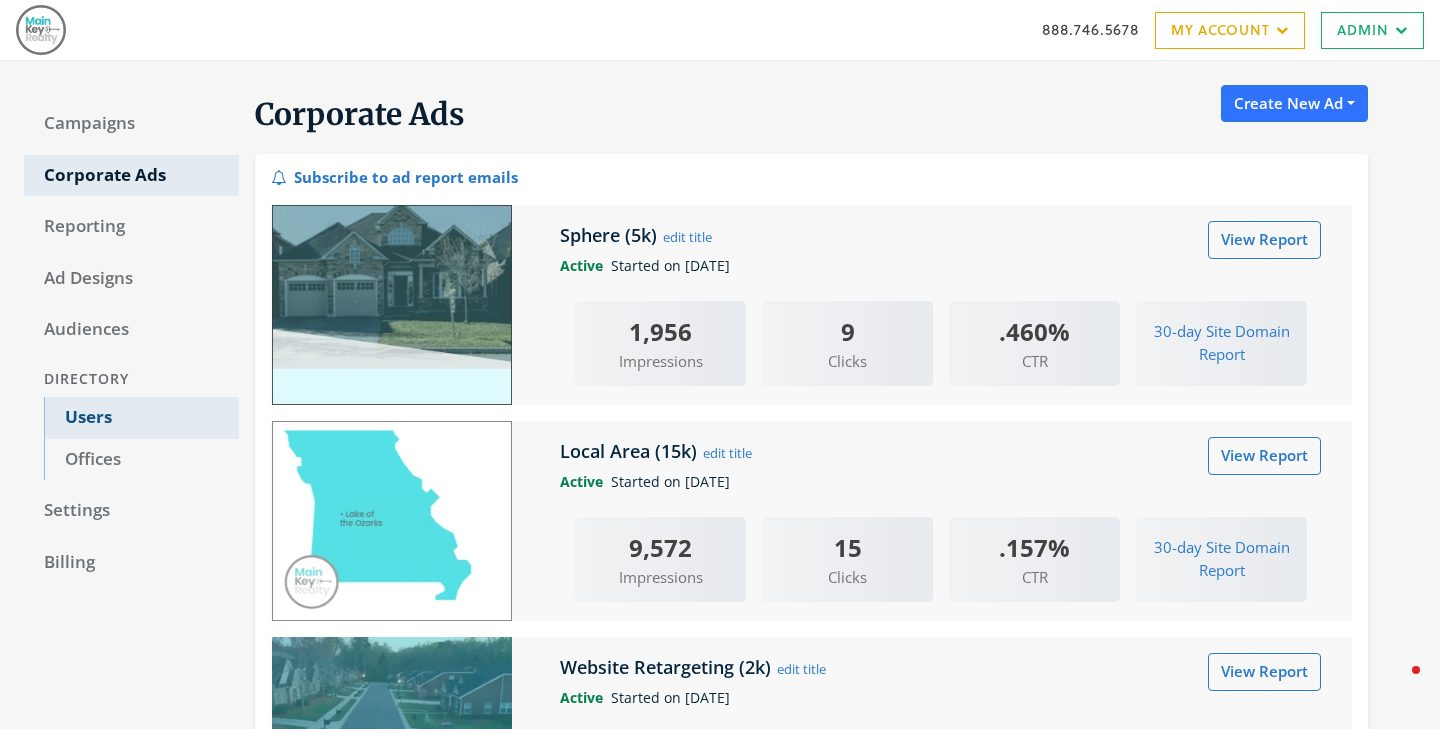 click on "Users" at bounding box center (141, 418) 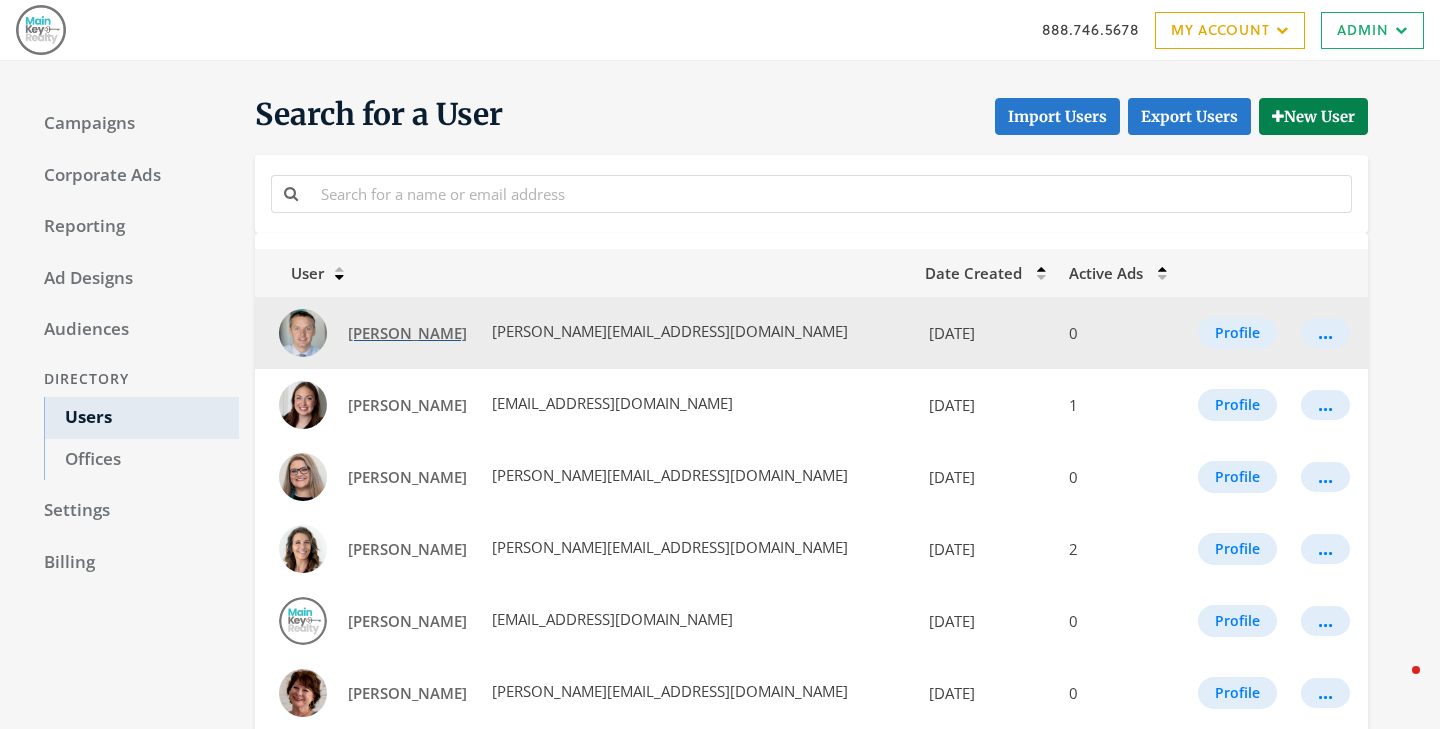 click on "[PERSON_NAME]" at bounding box center [407, 333] 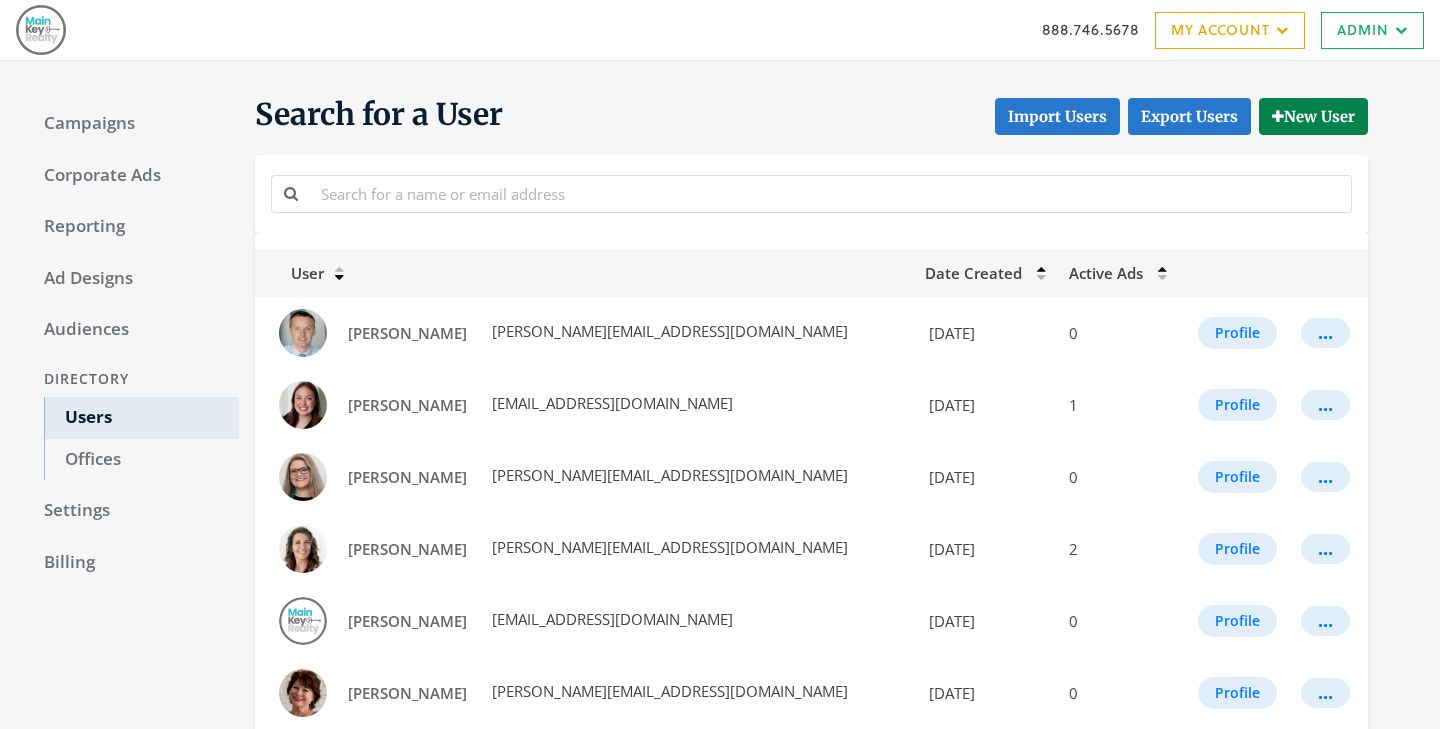 scroll, scrollTop: 0, scrollLeft: 0, axis: both 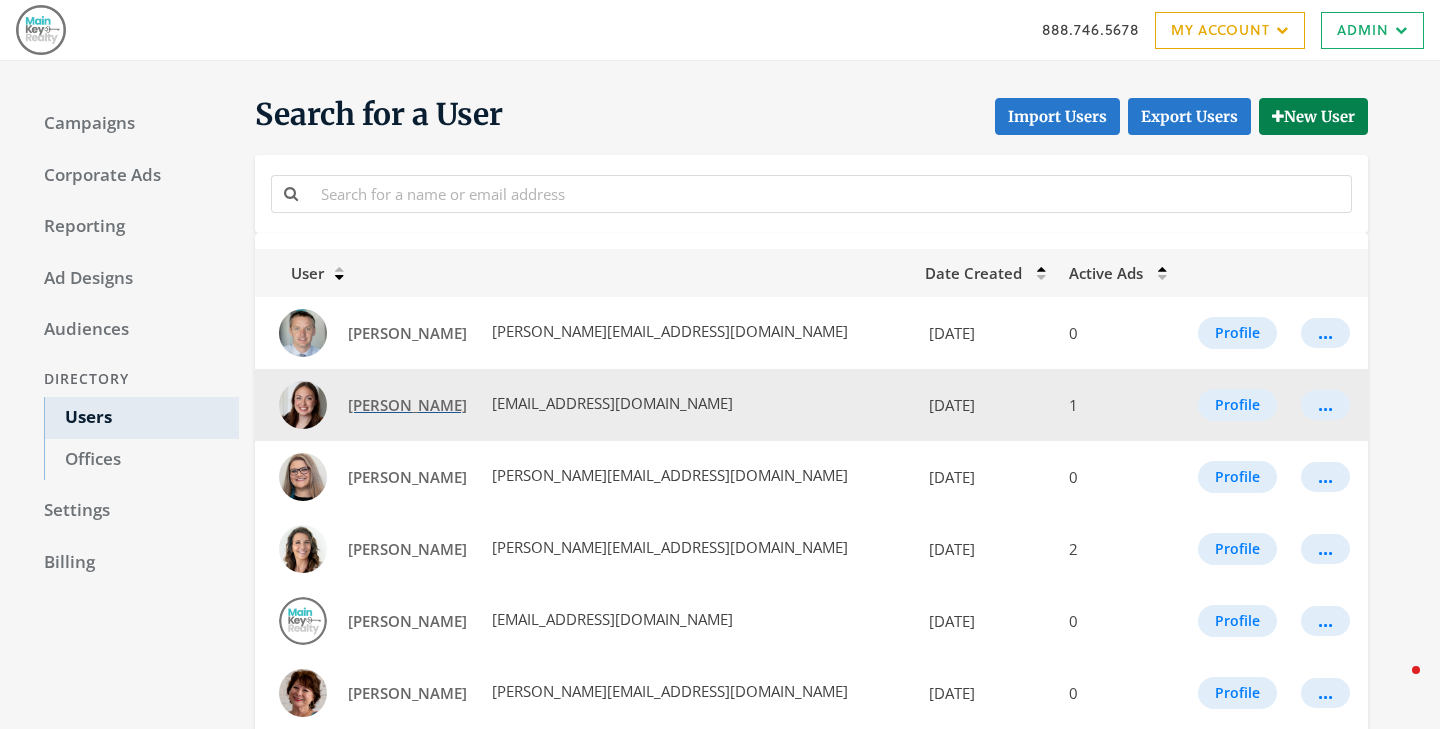 click on "[PERSON_NAME]" at bounding box center [407, 405] 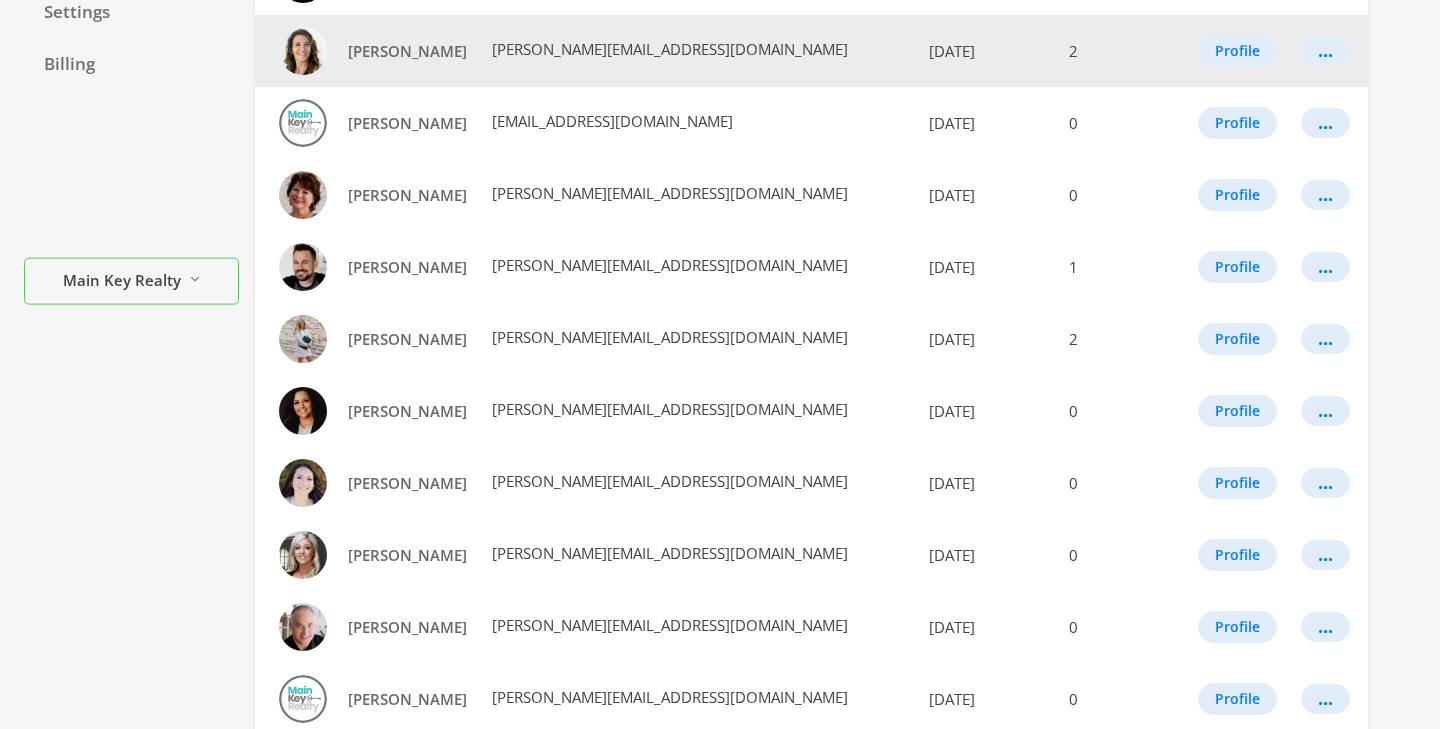 scroll, scrollTop: 553, scrollLeft: 0, axis: vertical 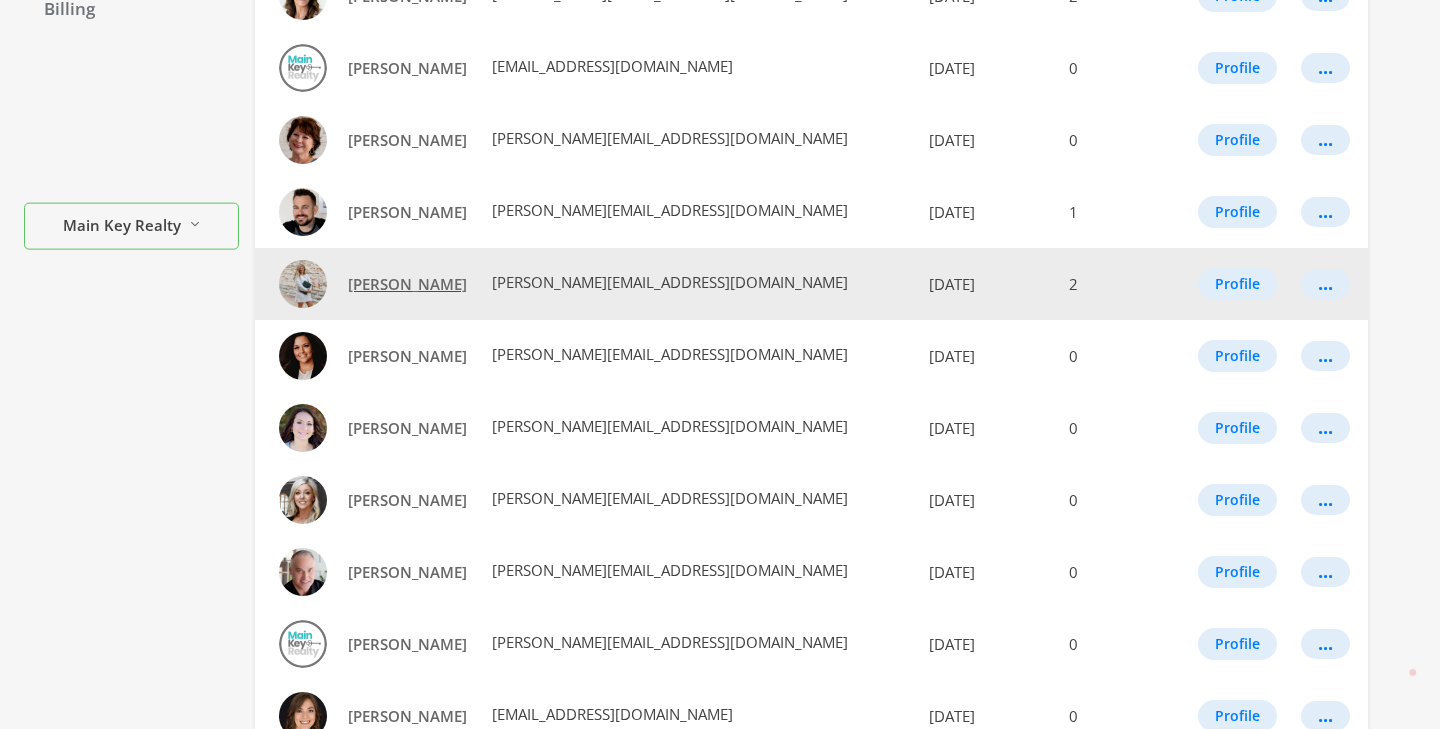 click on "[PERSON_NAME]" at bounding box center (407, 284) 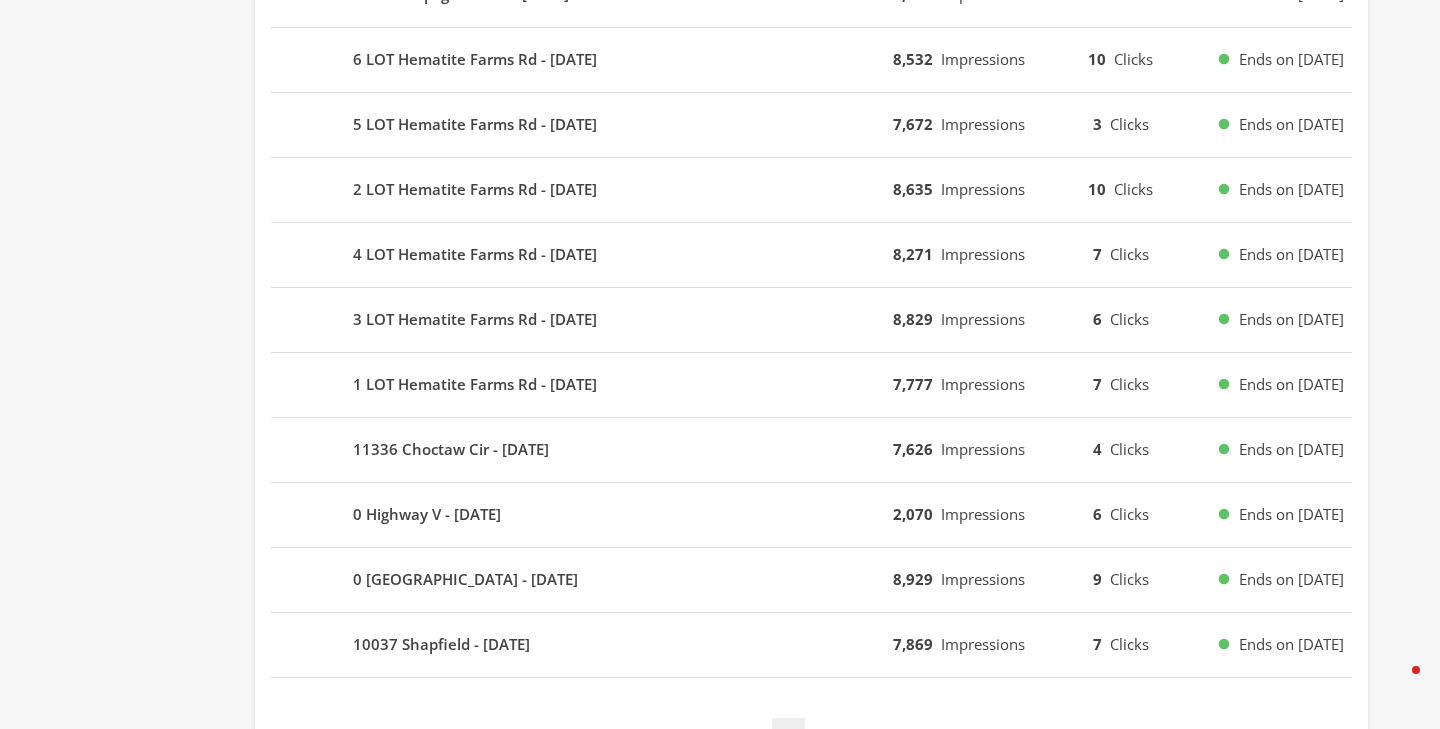 scroll, scrollTop: 1257, scrollLeft: 0, axis: vertical 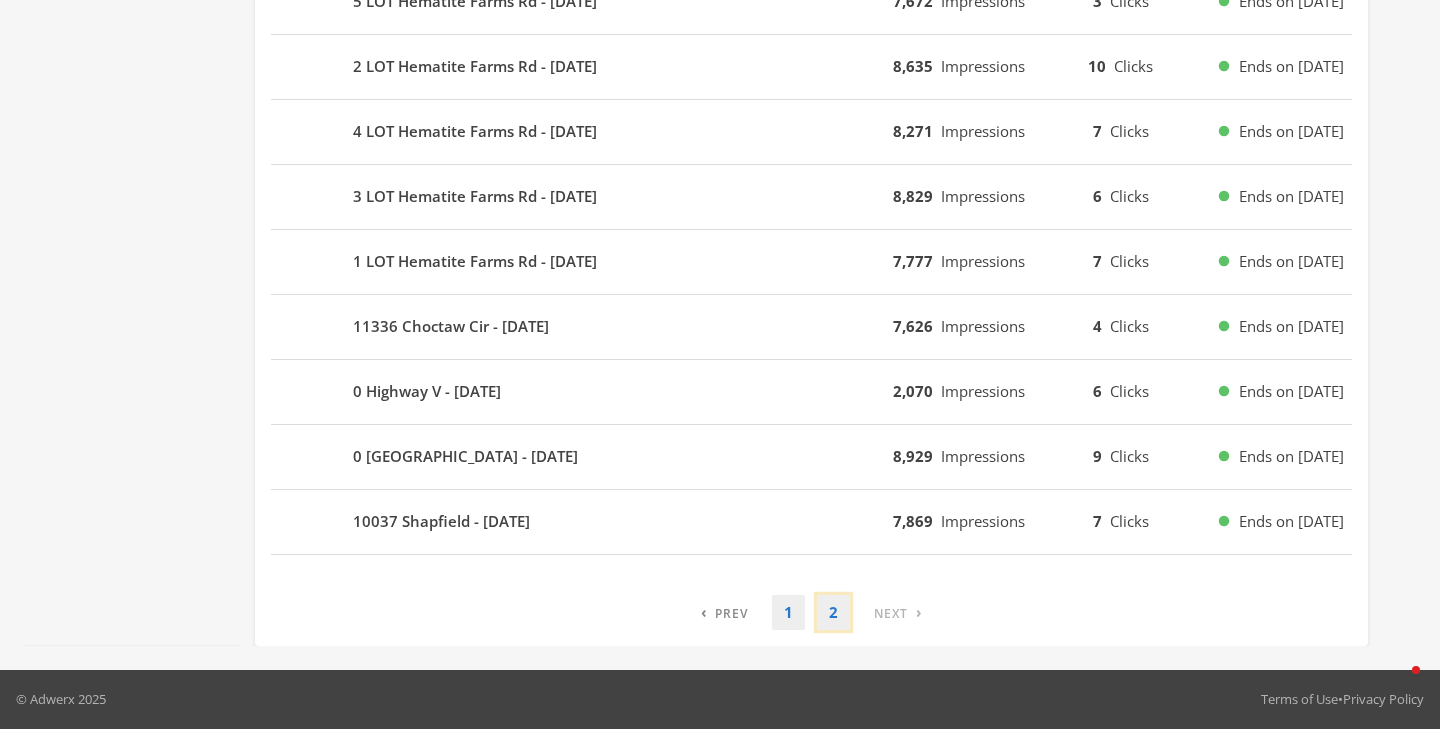 click on "2" at bounding box center (833, 612) 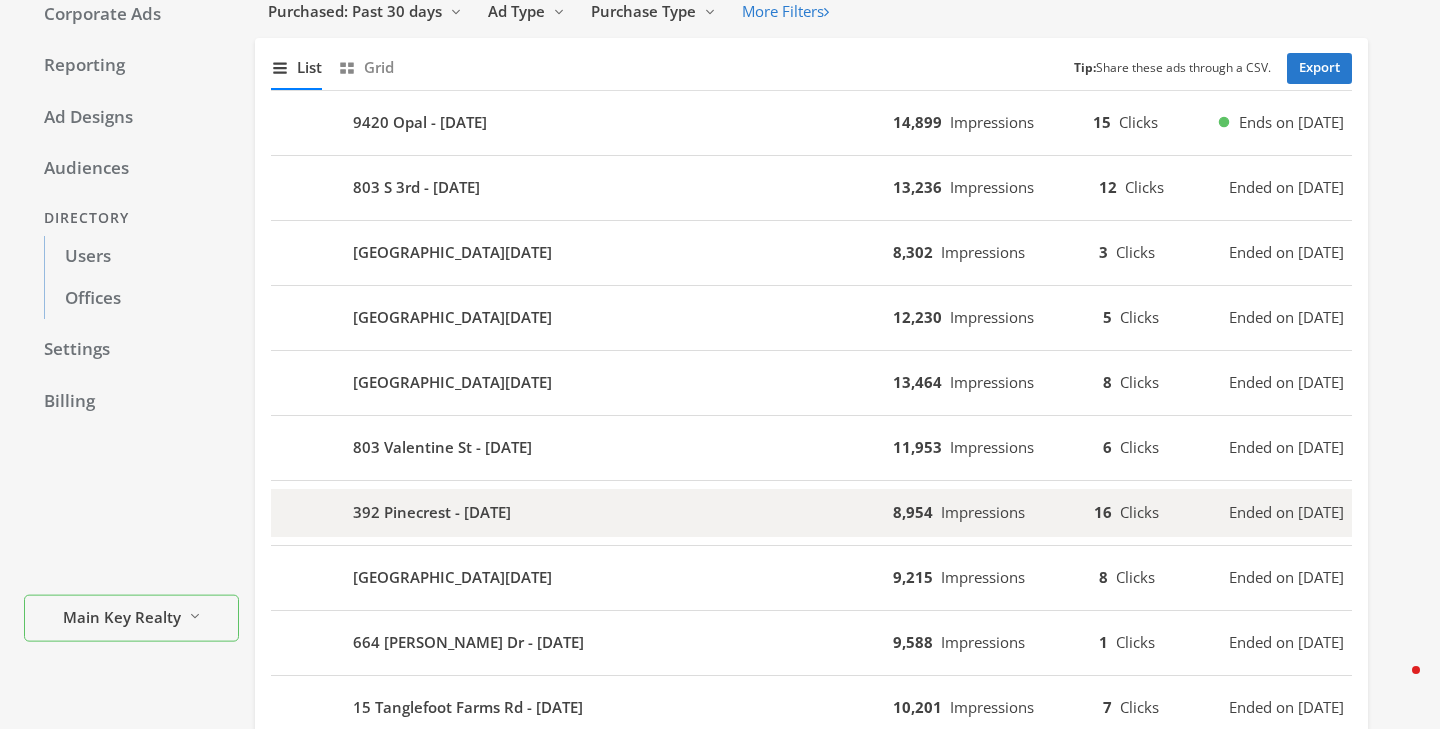 scroll, scrollTop: 174, scrollLeft: 0, axis: vertical 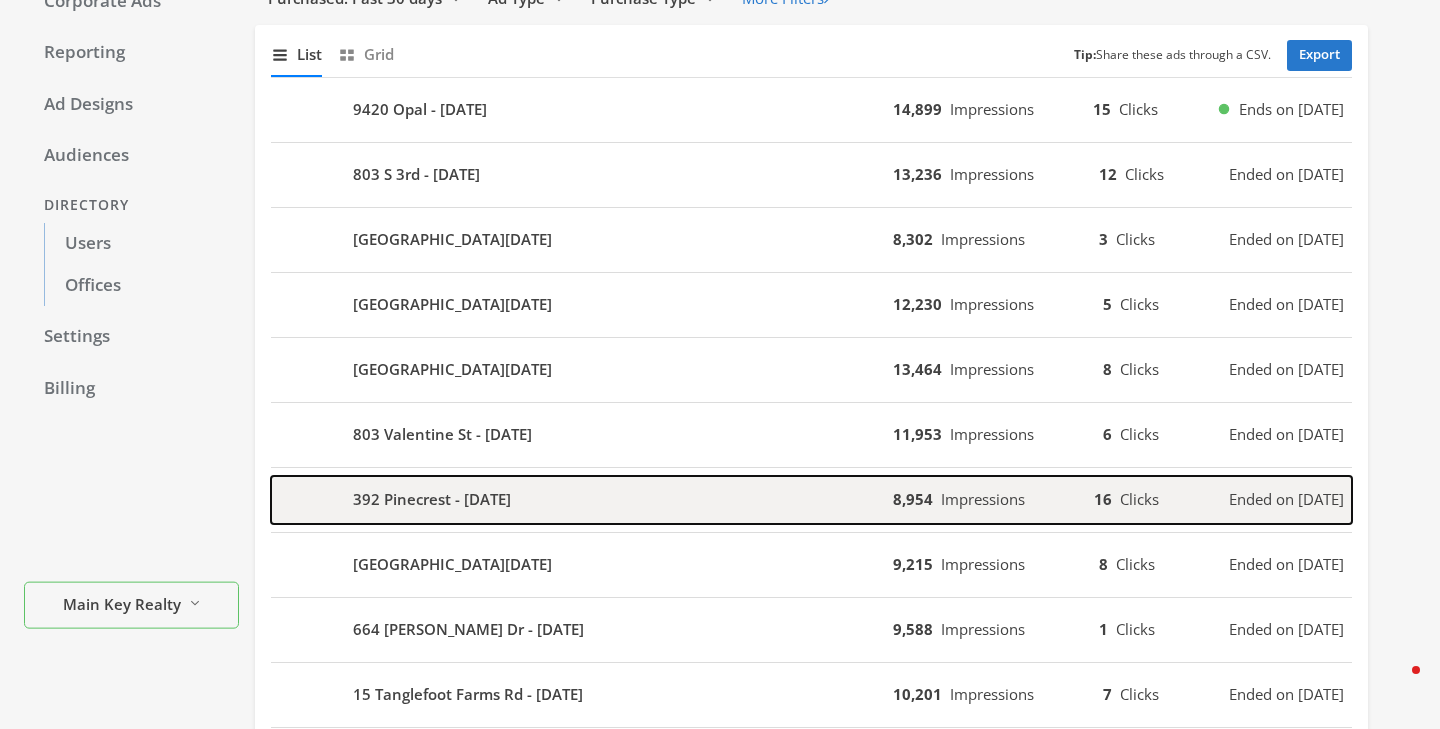 click on "392 Pinecrest - 2025-06-25" at bounding box center (582, 500) 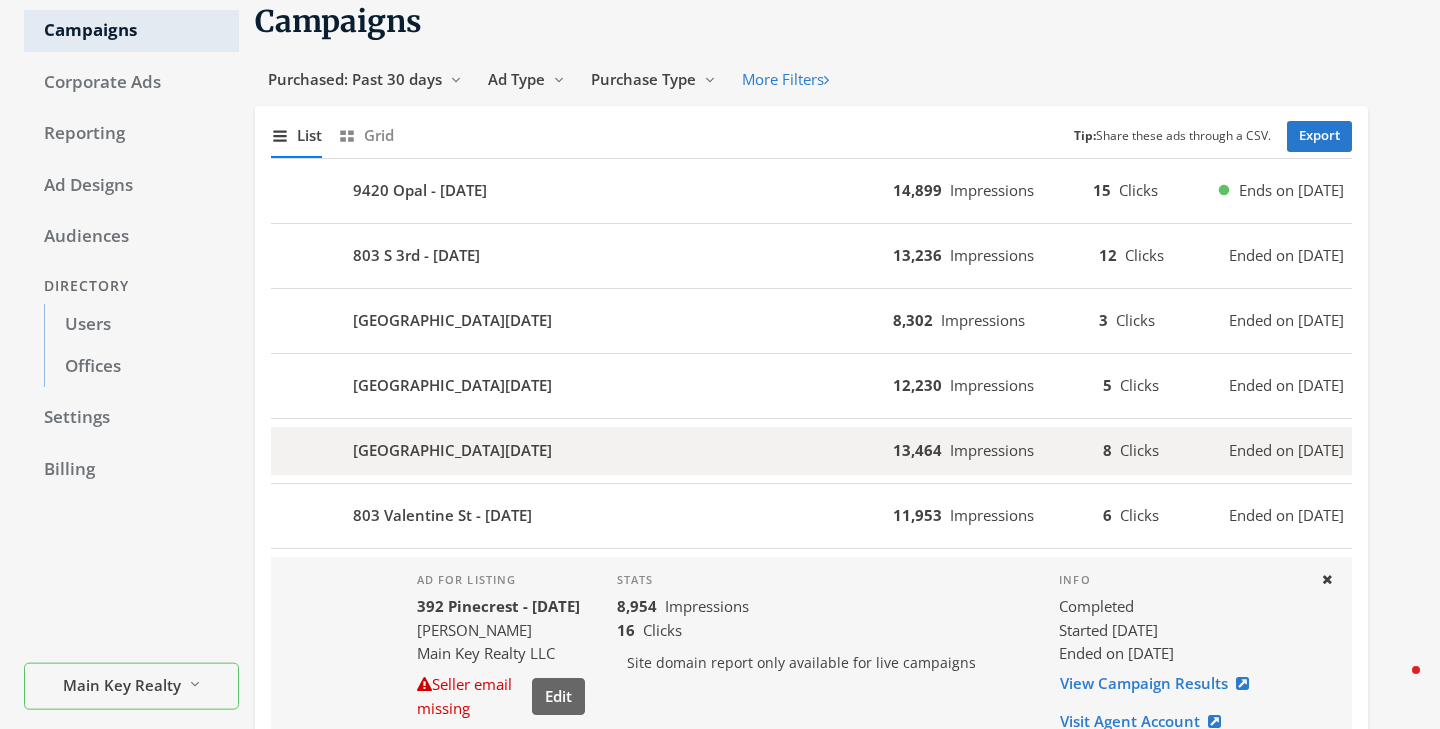 scroll, scrollTop: 92, scrollLeft: 0, axis: vertical 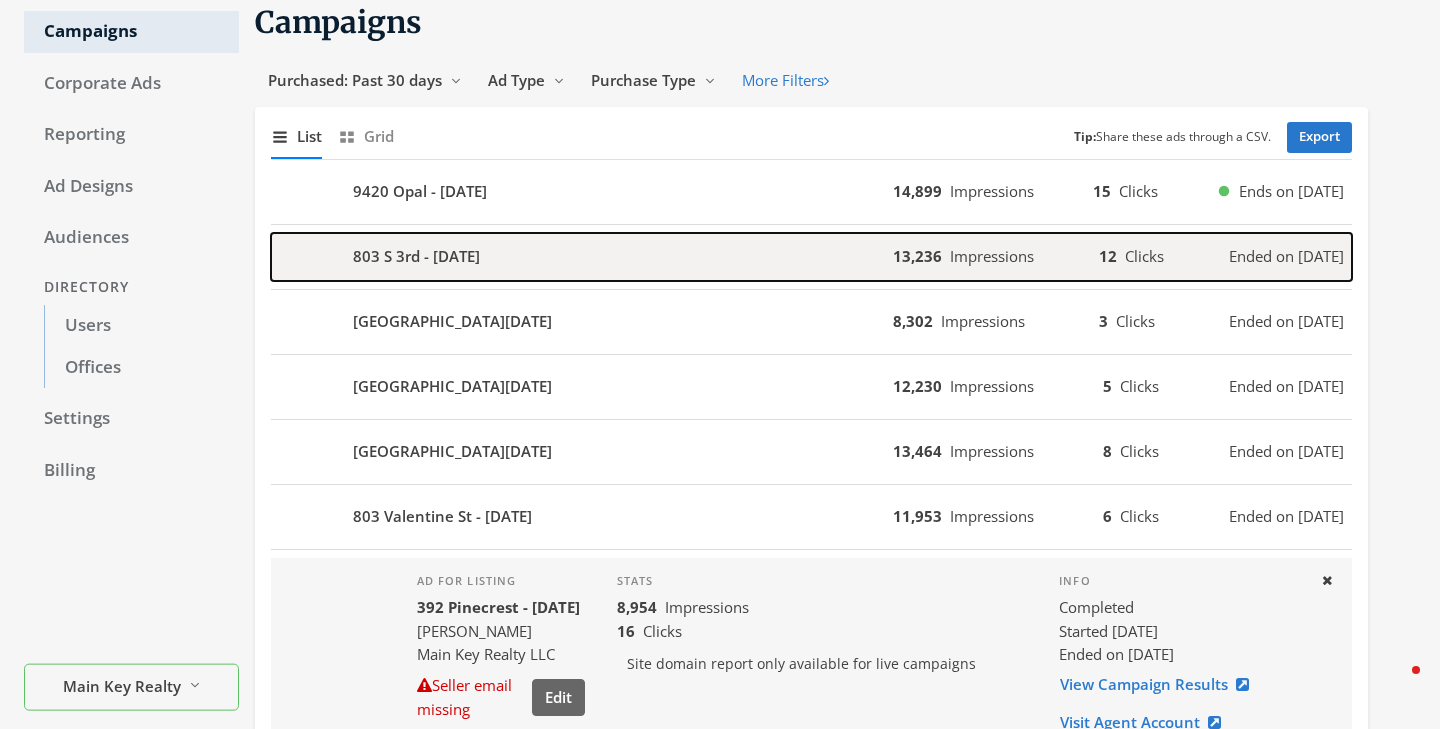 click on "Impressions" at bounding box center (992, 256) 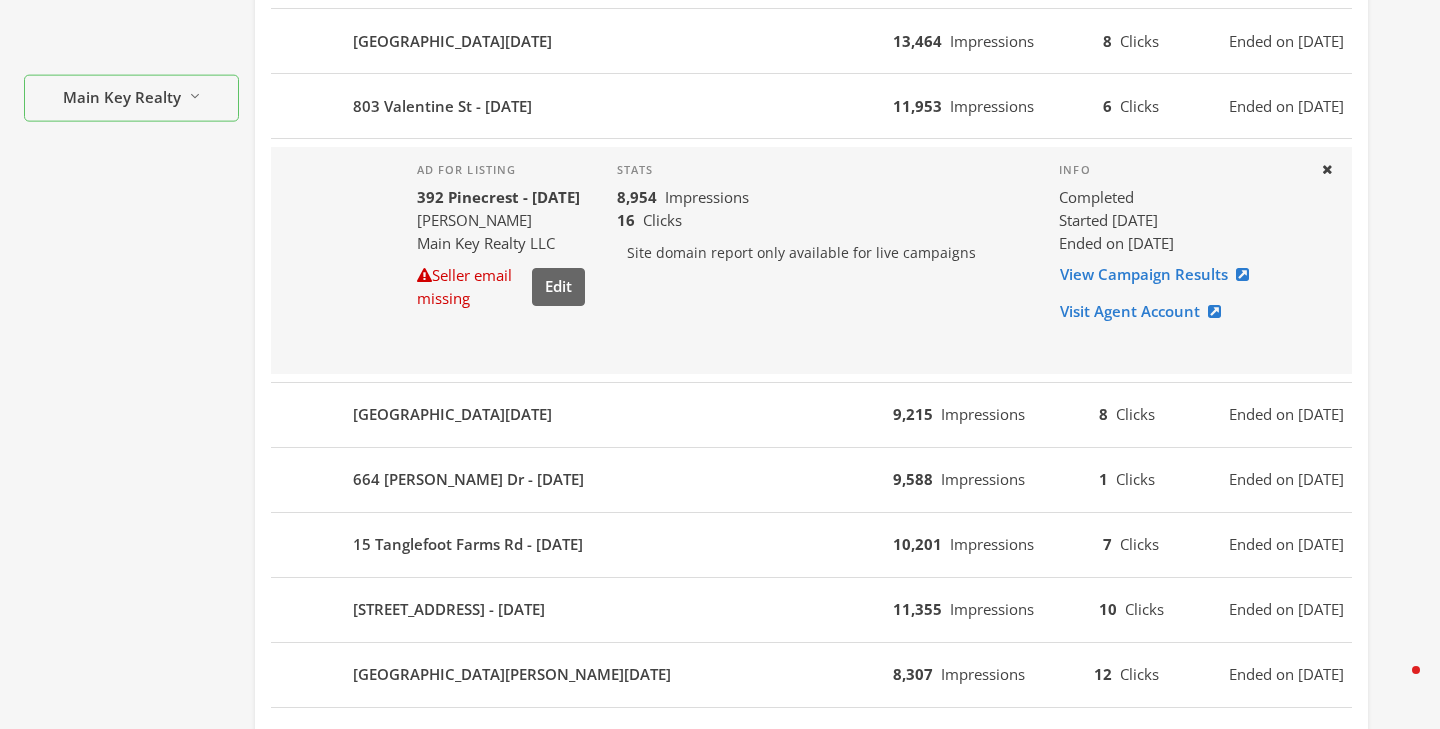 scroll, scrollTop: 714, scrollLeft: 0, axis: vertical 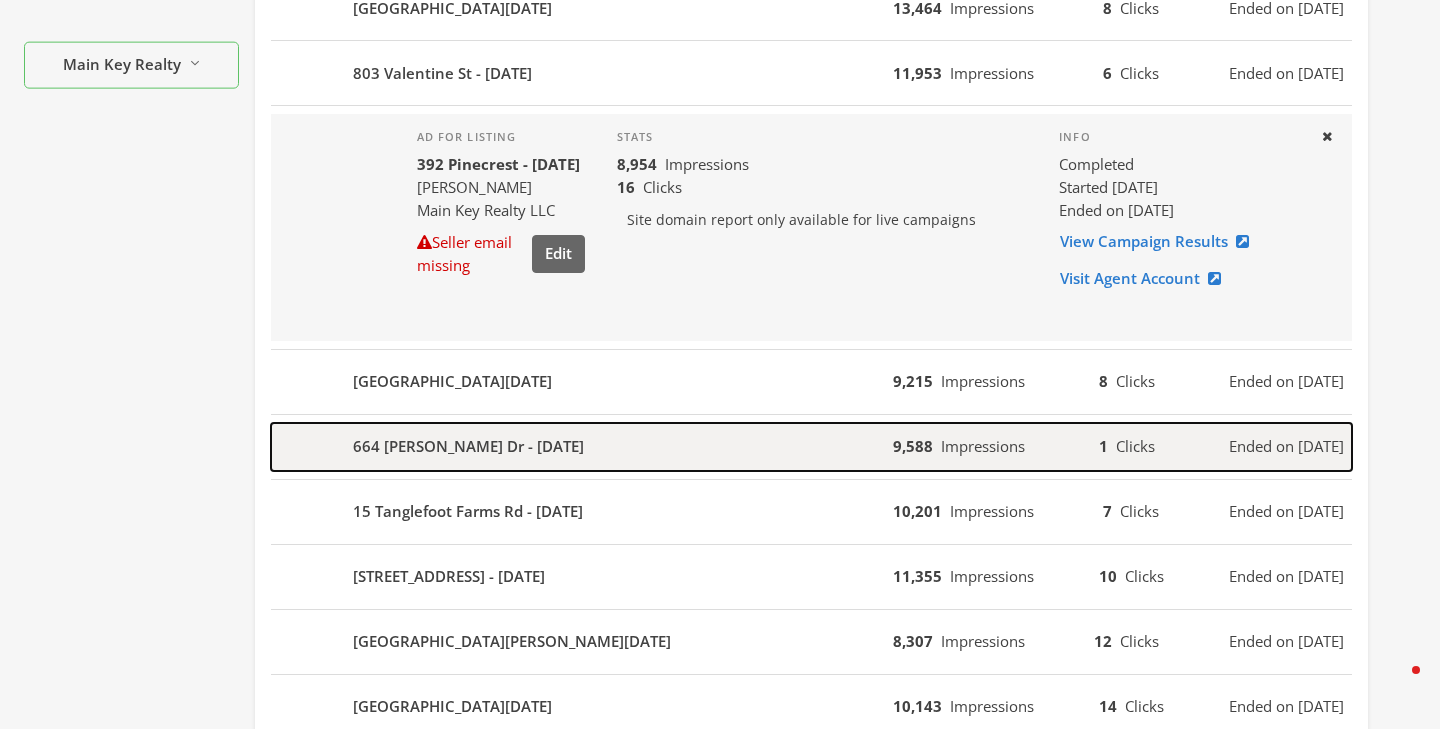 click on "664 Santschi Dr - 2025-06-23" at bounding box center [582, 447] 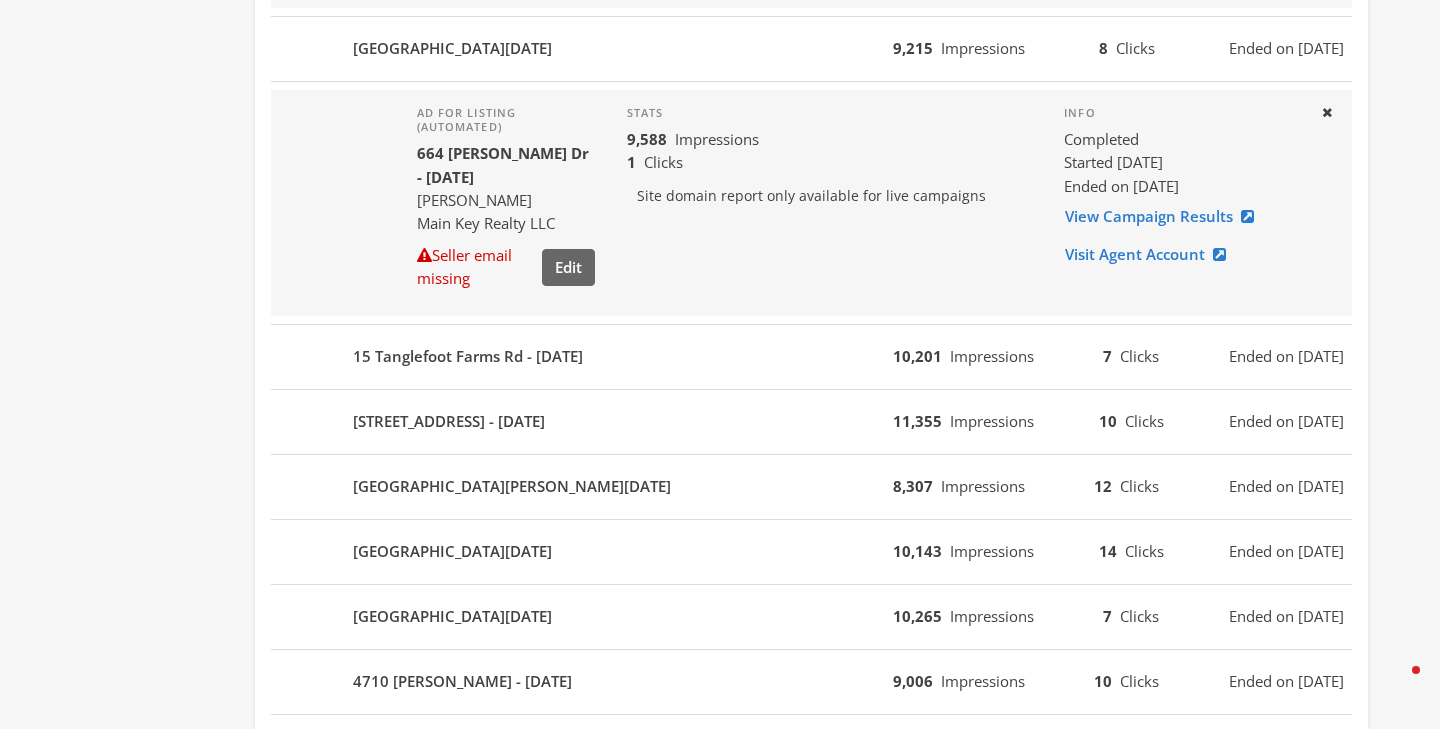 scroll, scrollTop: 1058, scrollLeft: 0, axis: vertical 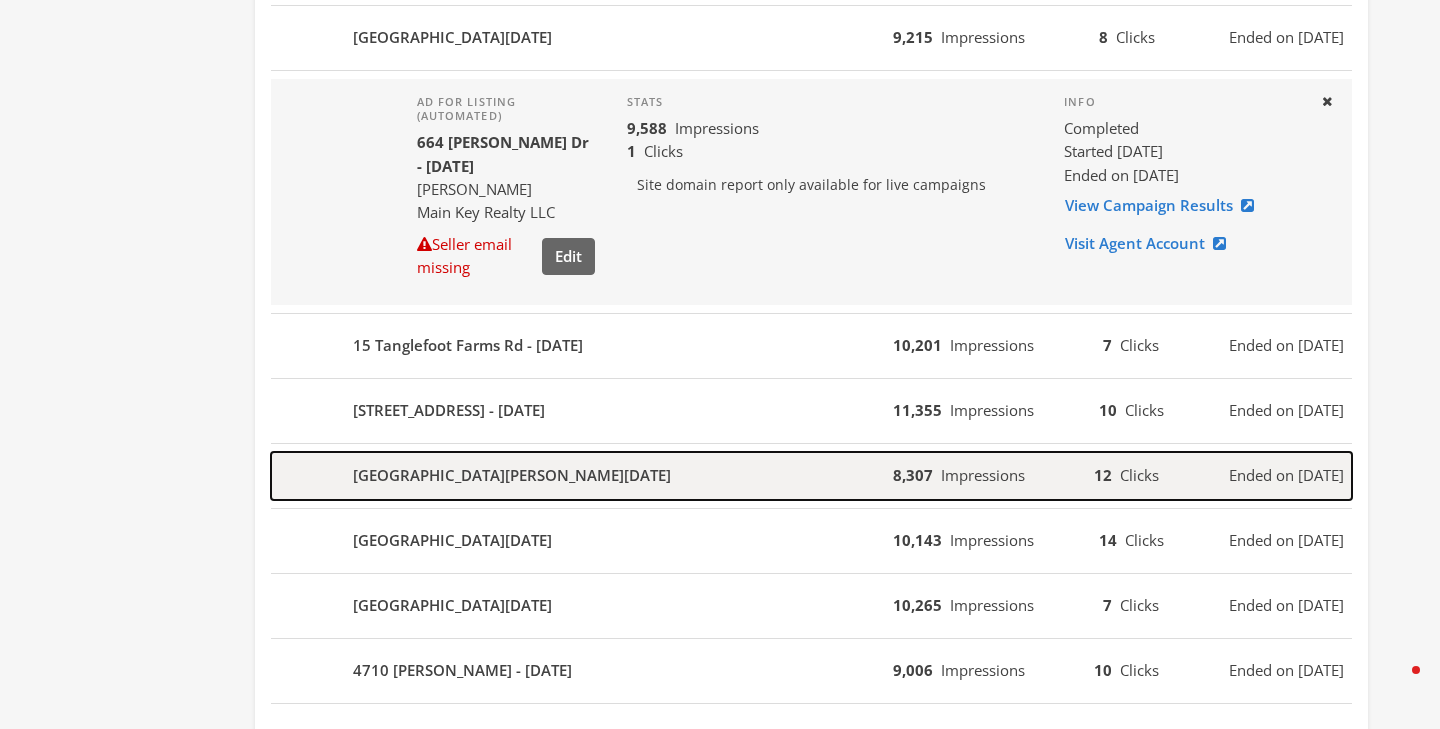 click on "401 Clara St - 2025-06-23 8,307 Impressions 12 Clicks Ended on 7/1/25" at bounding box center [811, 476] 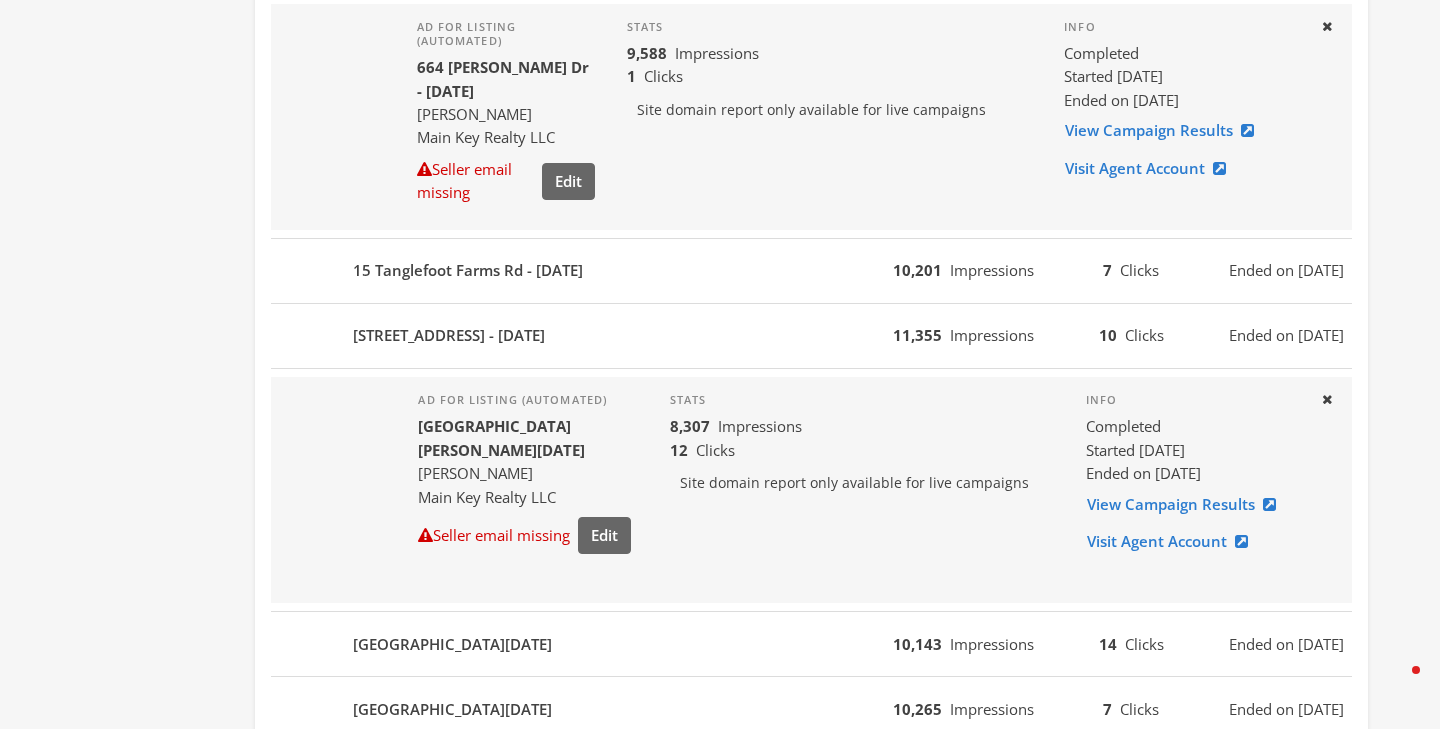 scroll, scrollTop: 1134, scrollLeft: 0, axis: vertical 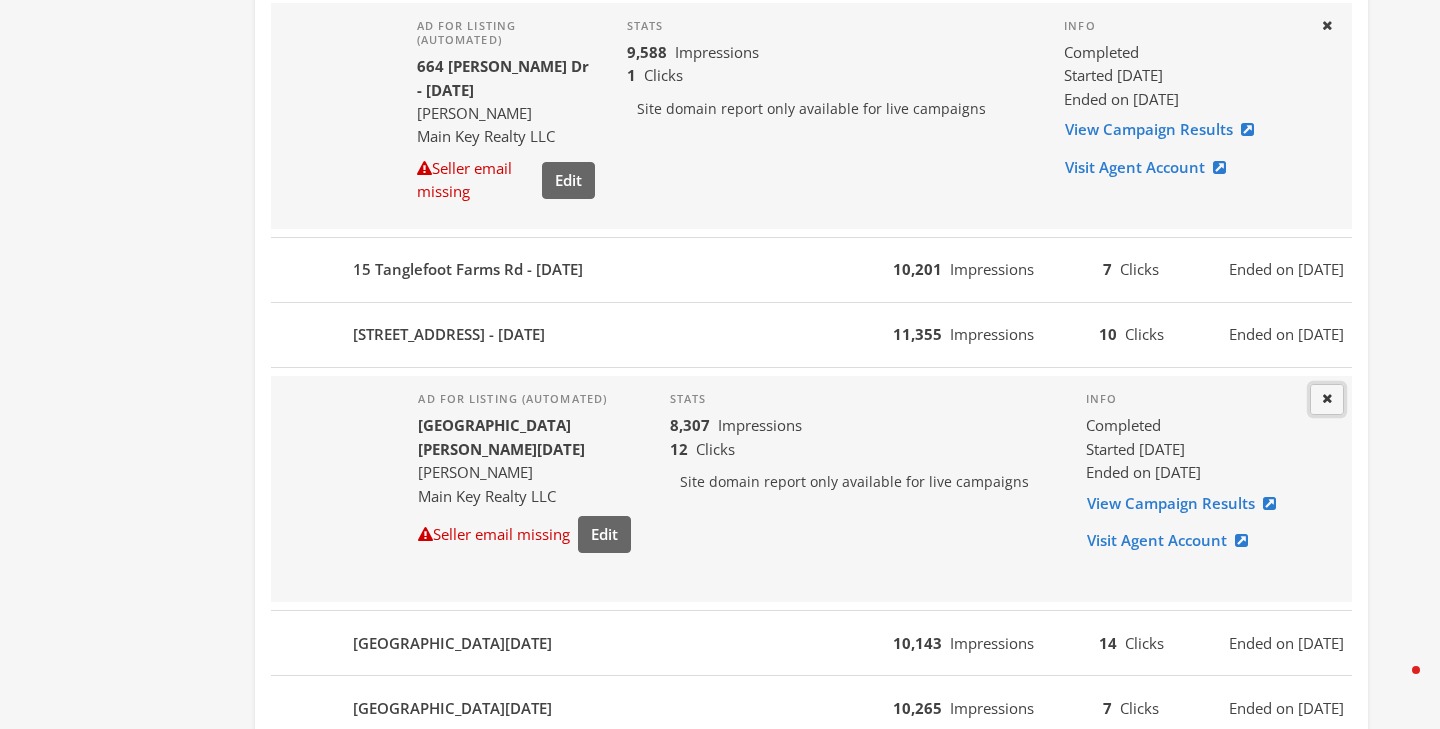 click at bounding box center (1327, 398) 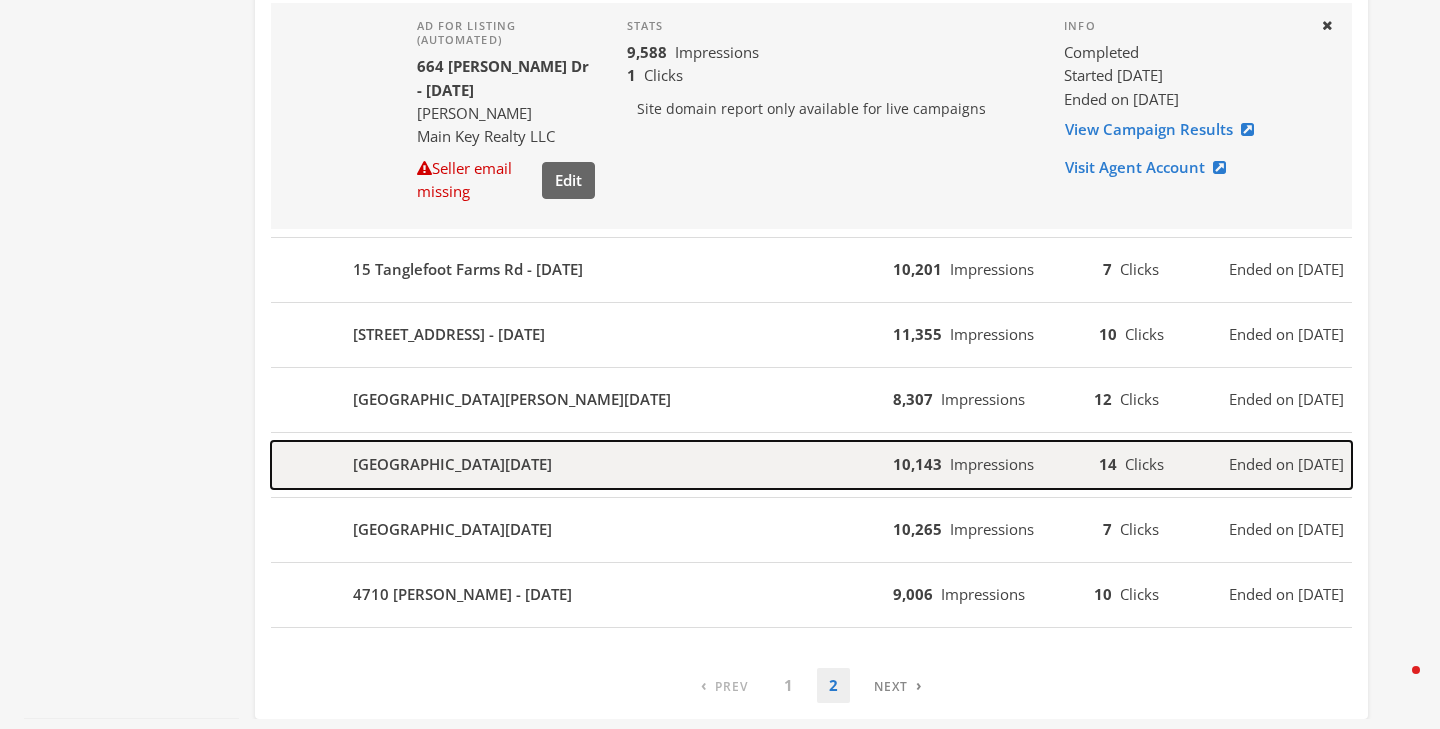 click on "Impressions" at bounding box center (992, 464) 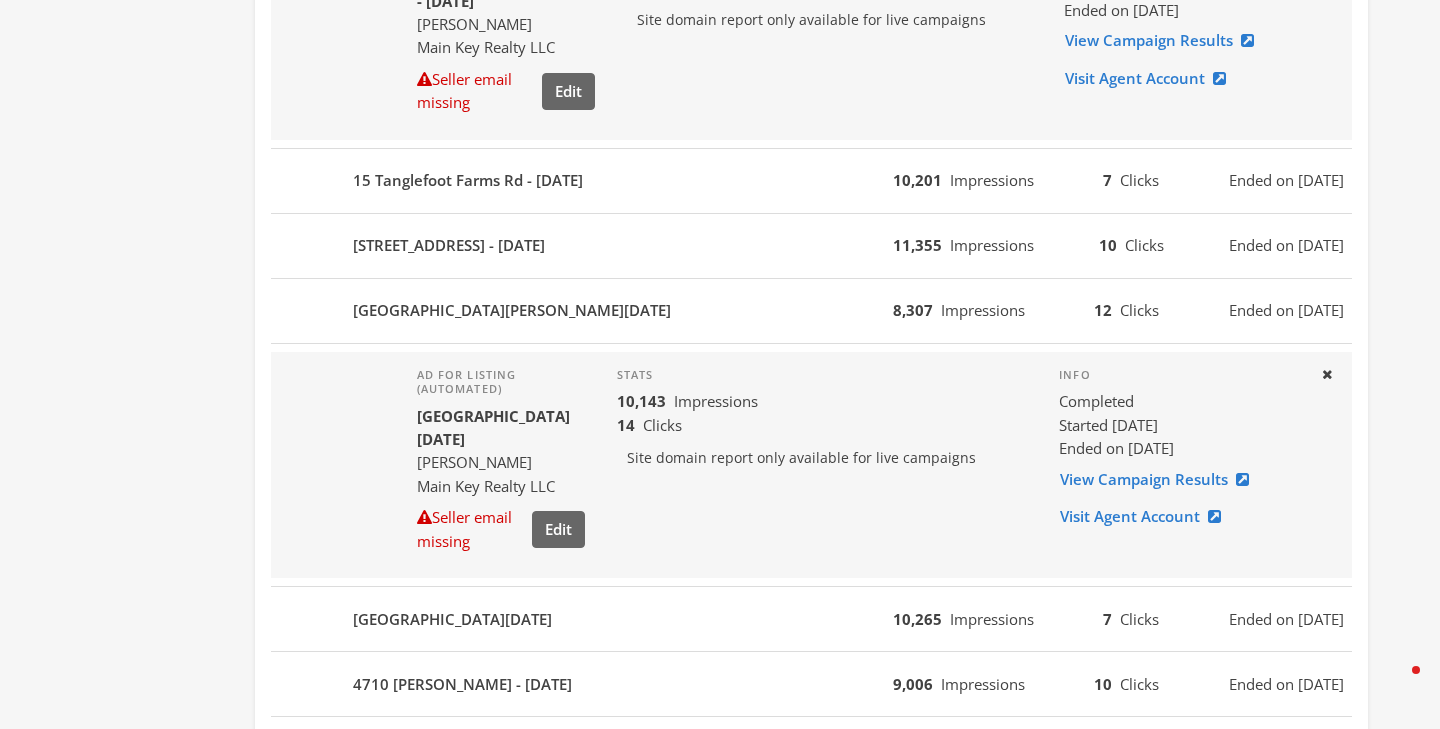 scroll, scrollTop: 1226, scrollLeft: 0, axis: vertical 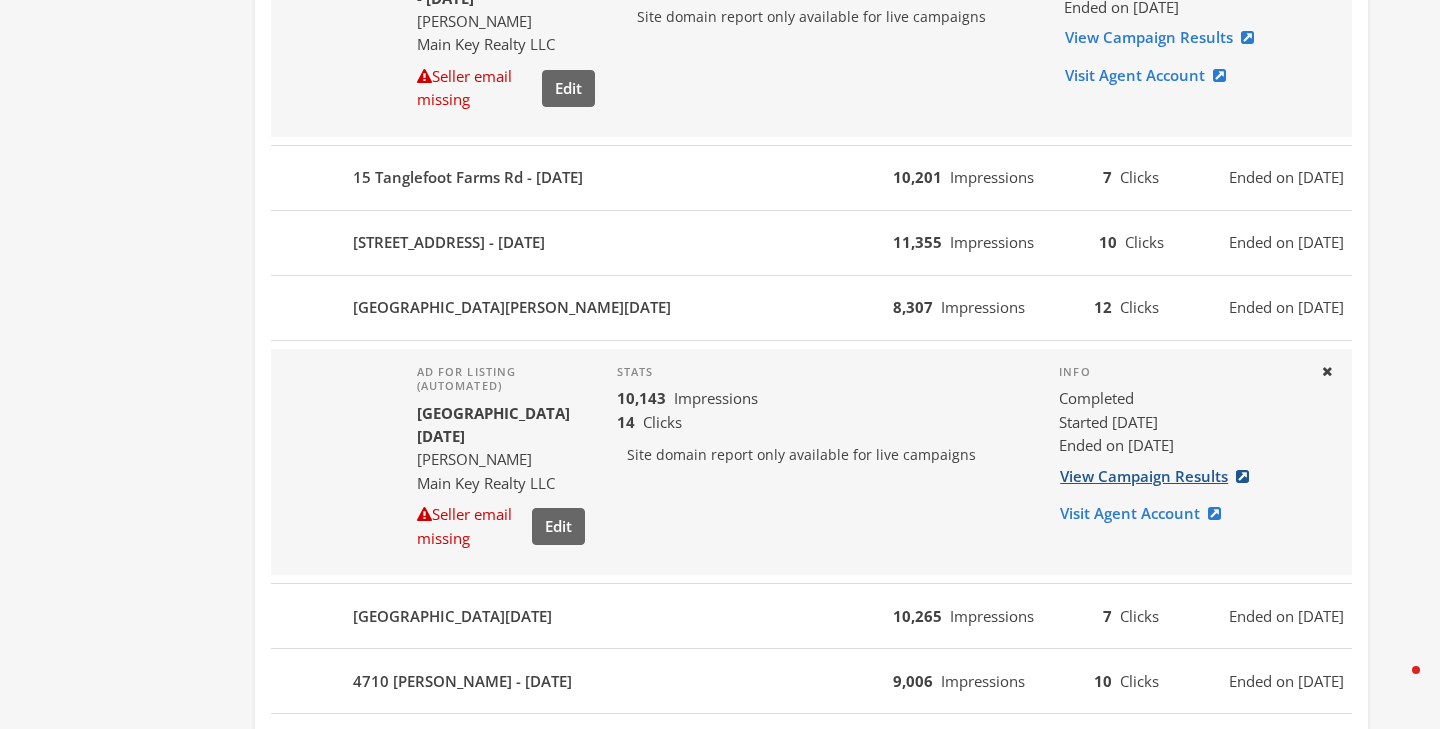 click on "View Campaign Results" at bounding box center [1160, 476] 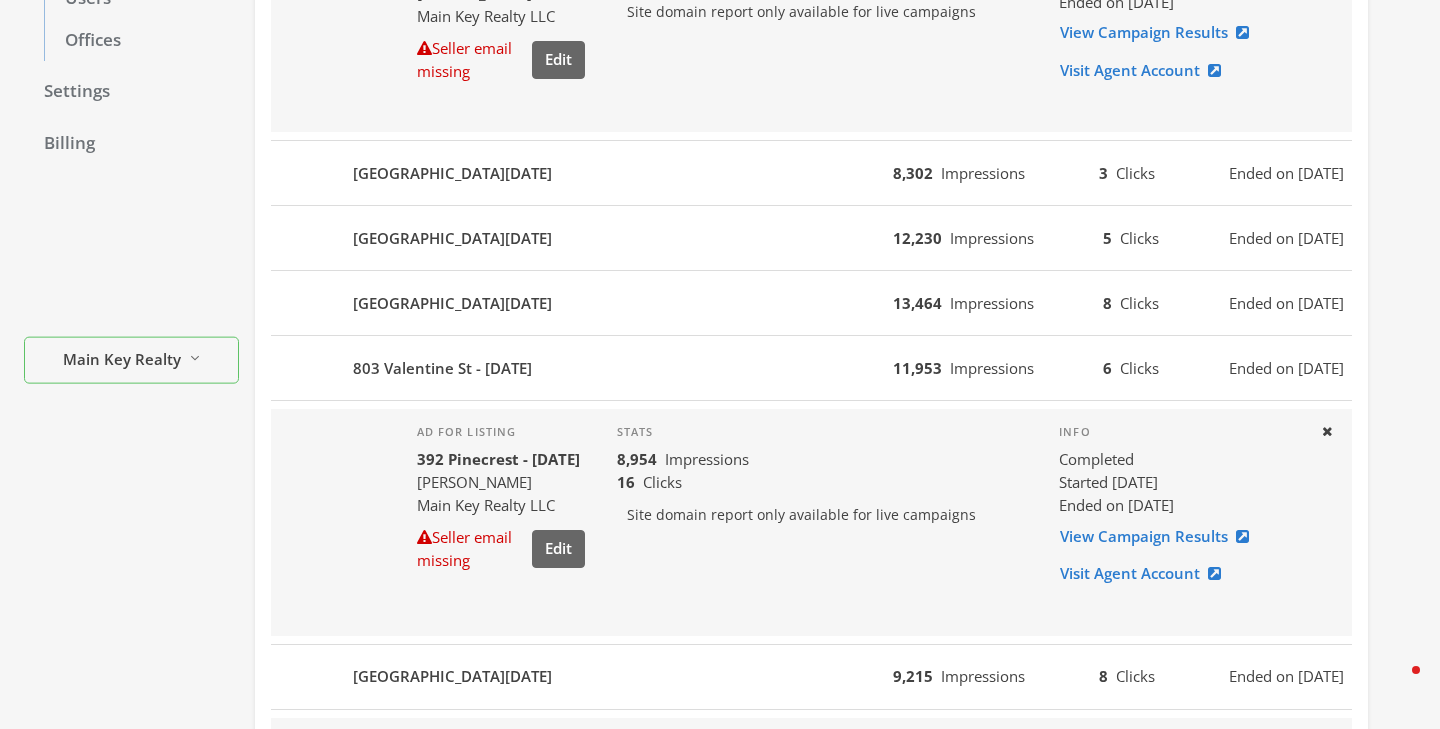 scroll, scrollTop: 0, scrollLeft: 0, axis: both 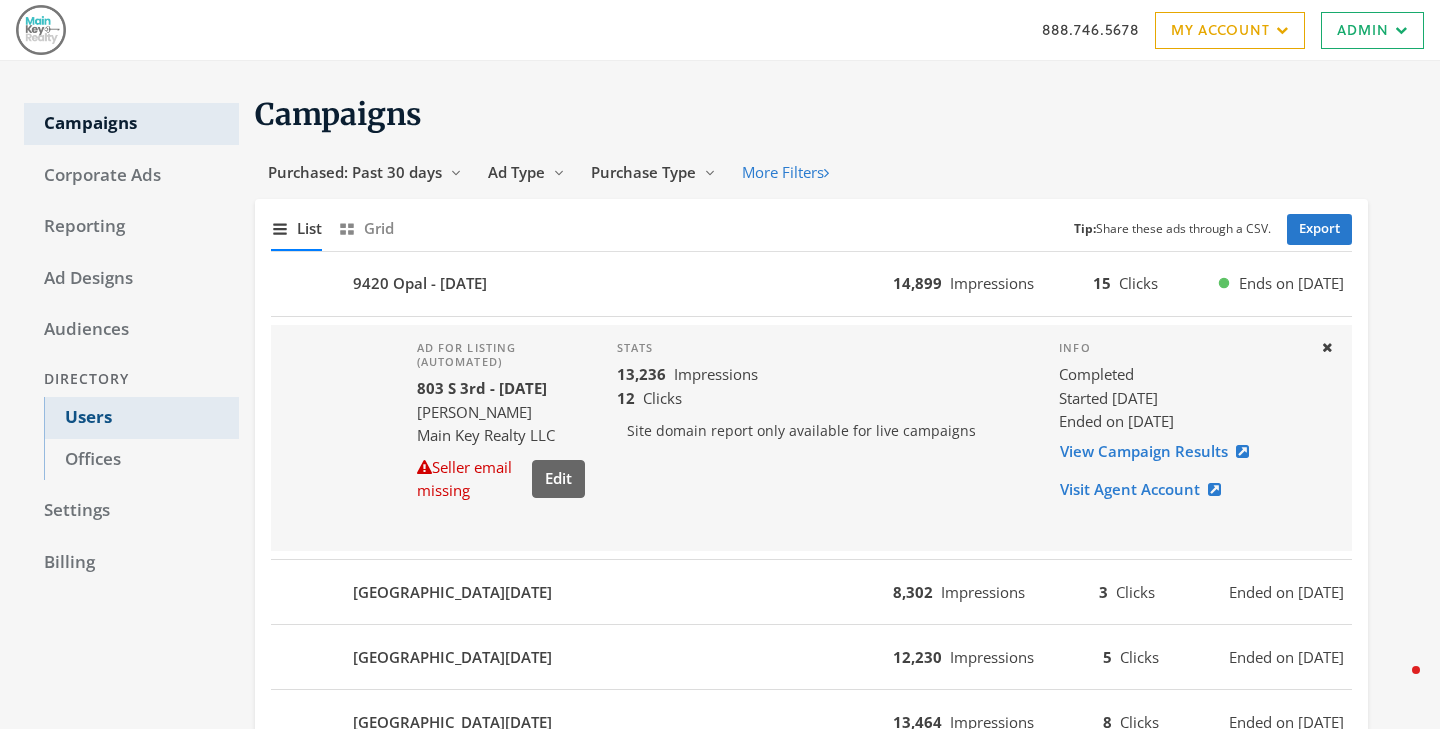 click on "Users" at bounding box center [141, 418] 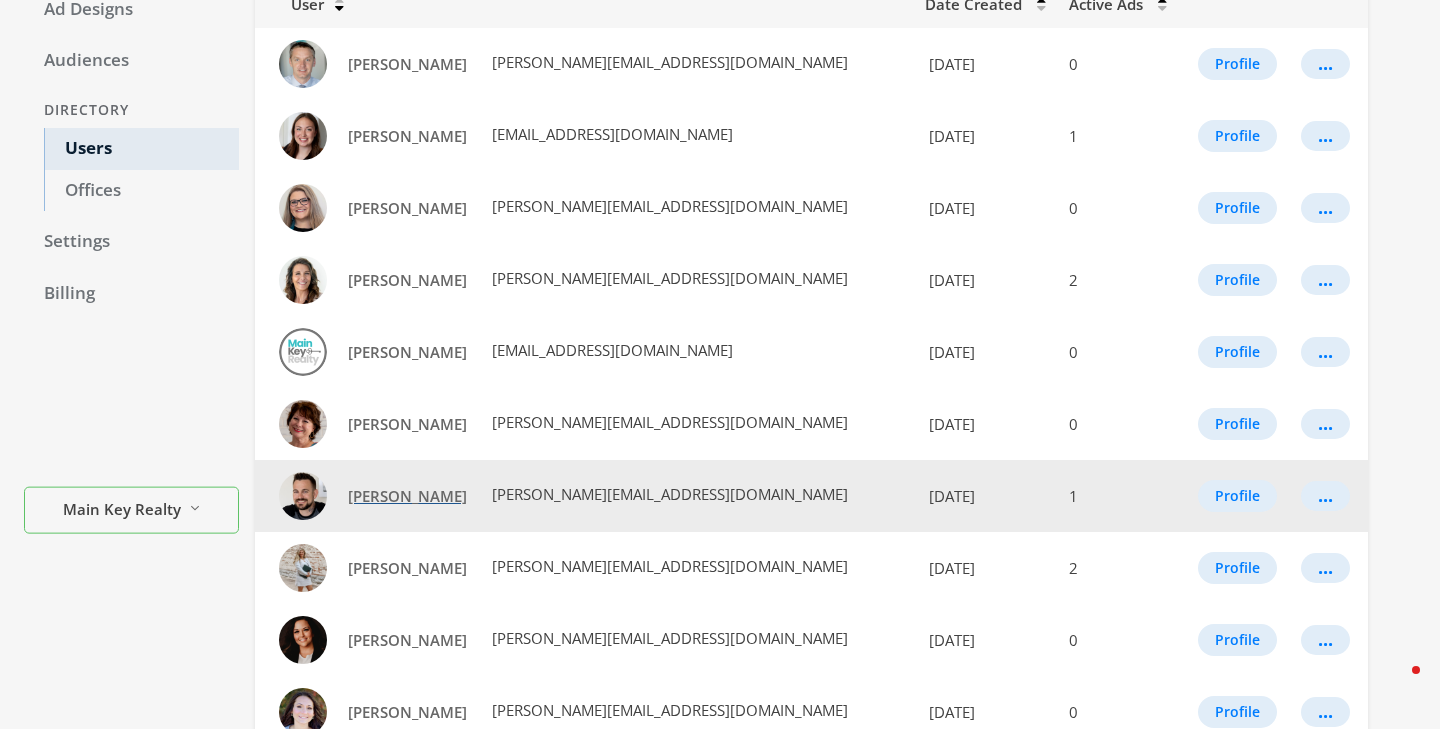 scroll, scrollTop: 347, scrollLeft: 0, axis: vertical 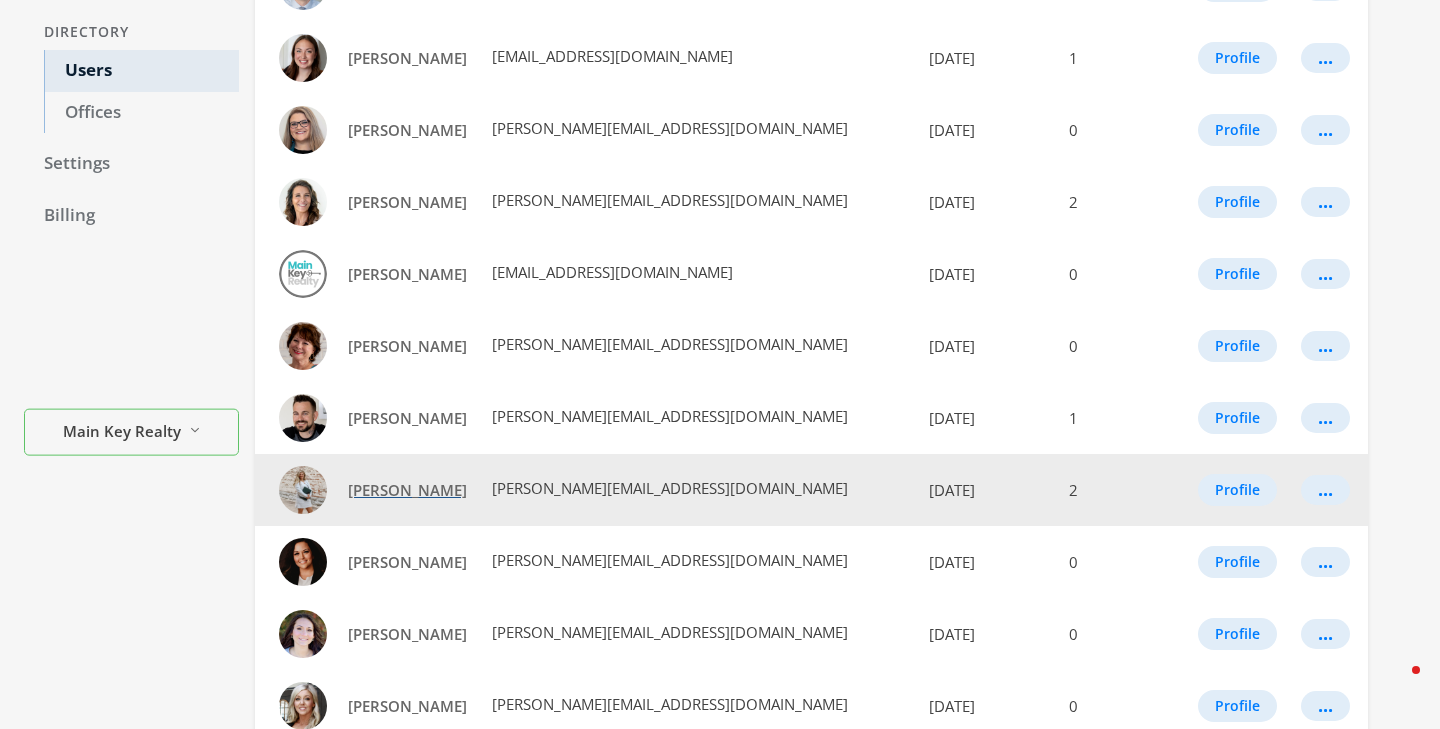 click on "[PERSON_NAME]" at bounding box center (407, 490) 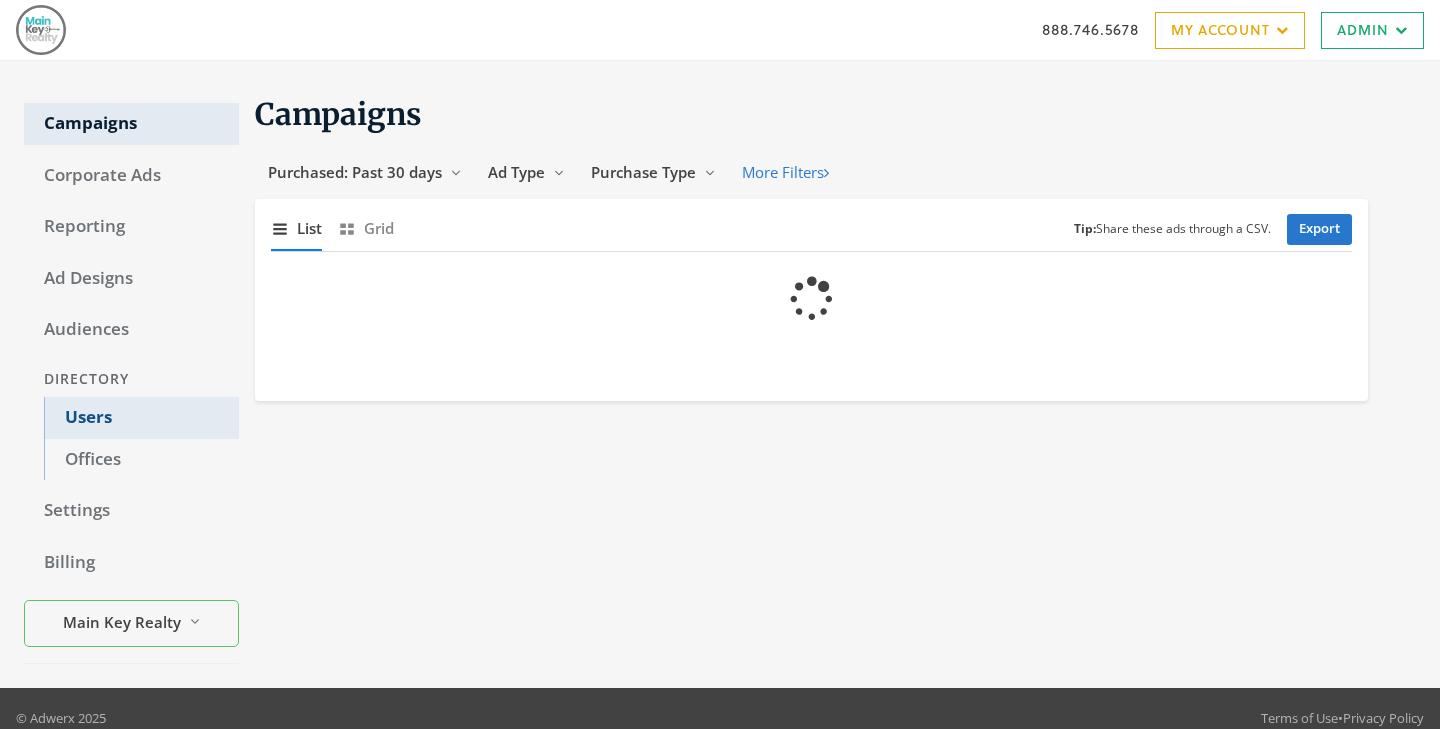 scroll, scrollTop: 0, scrollLeft: 0, axis: both 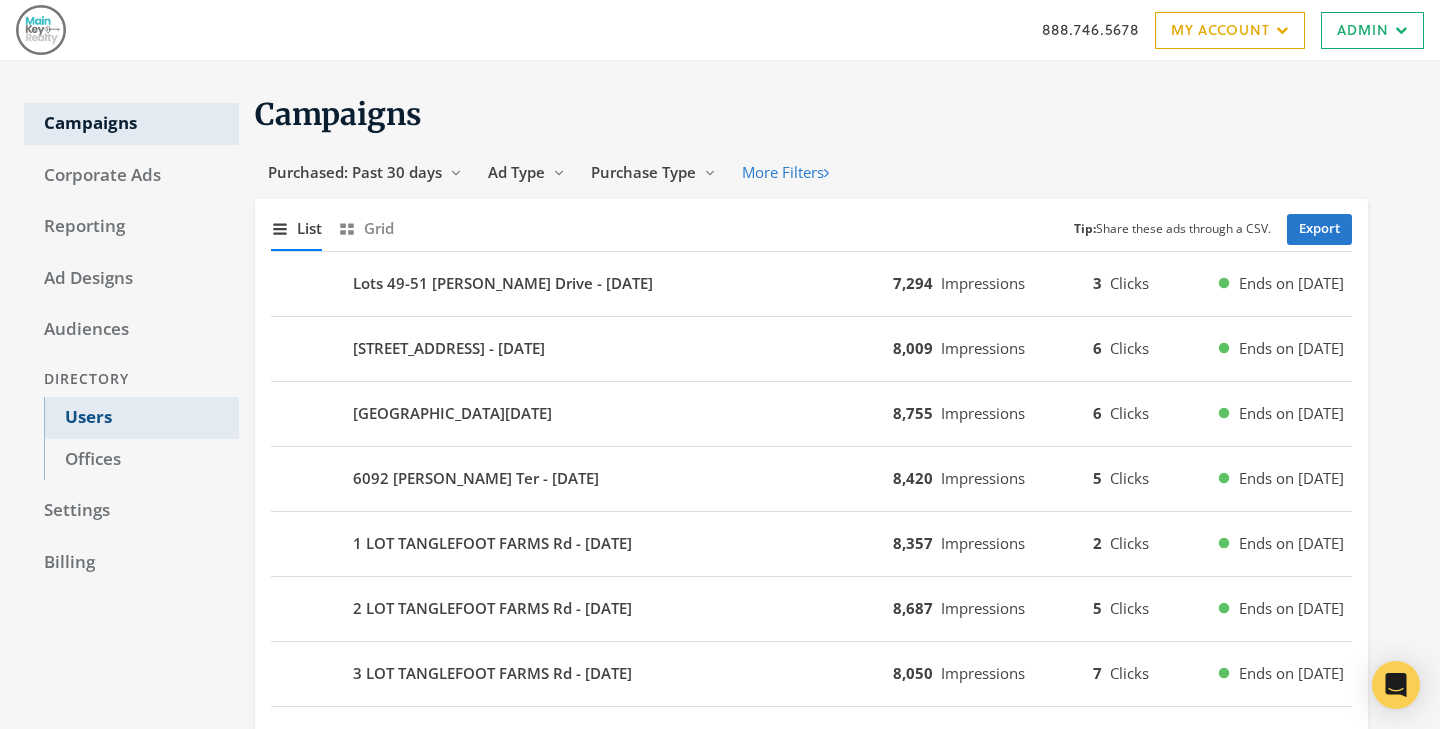 click on "Users" at bounding box center [141, 418] 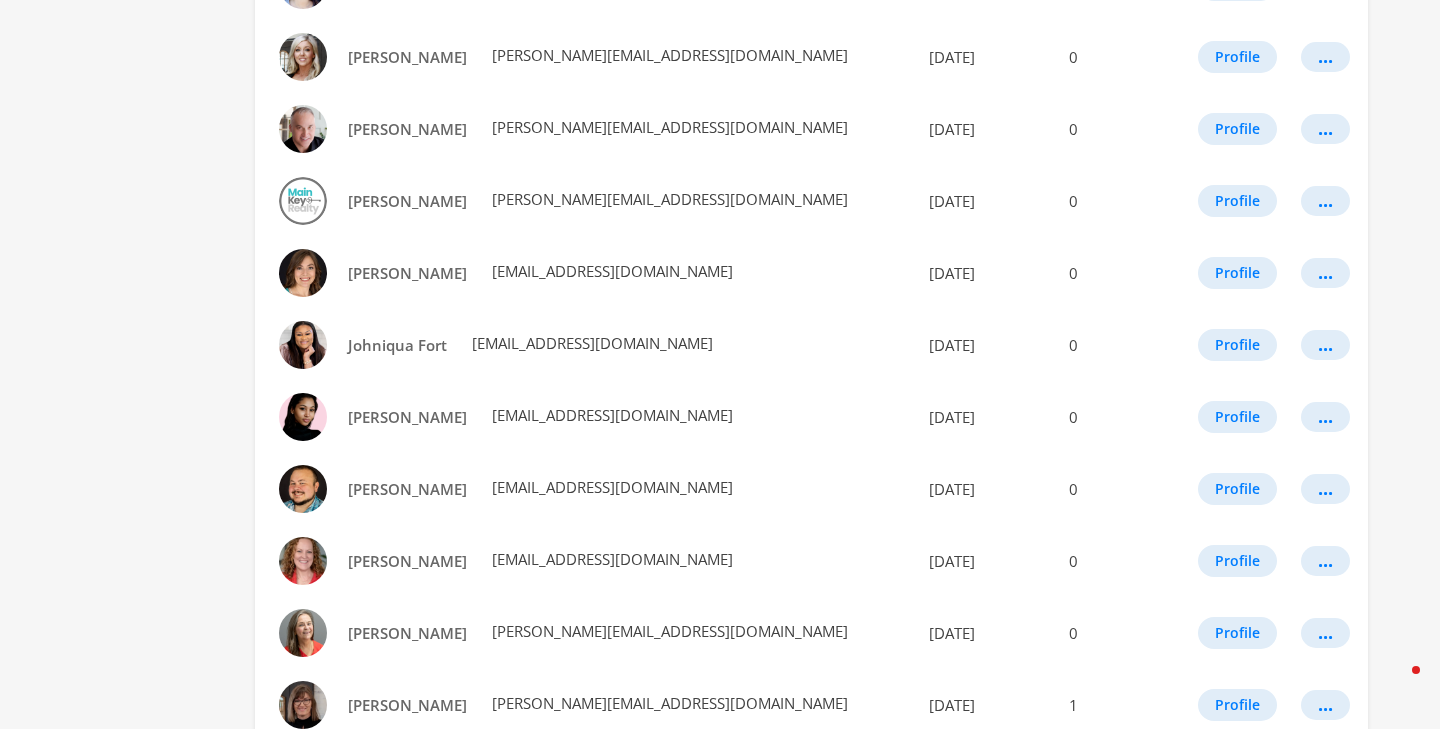 scroll, scrollTop: 1159, scrollLeft: 0, axis: vertical 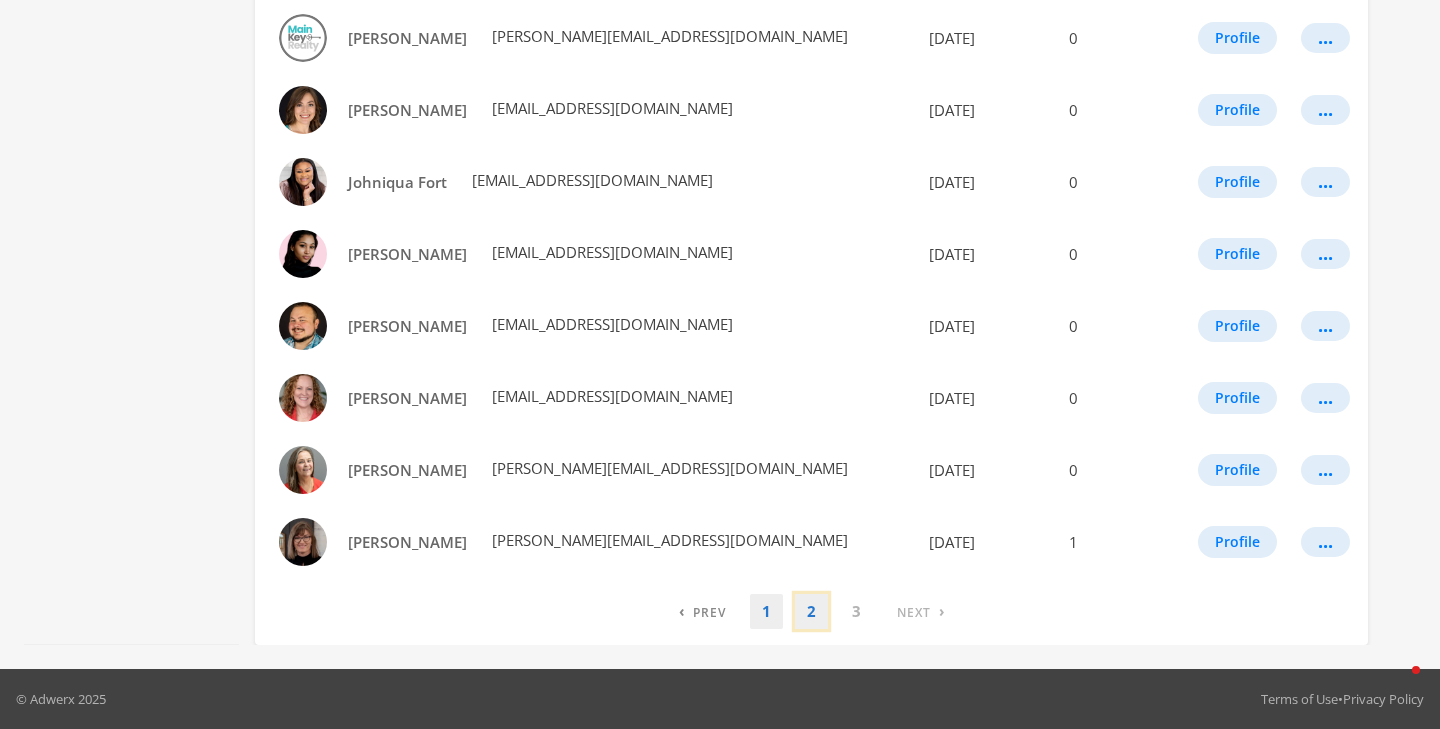 click on "2" at bounding box center (811, 611) 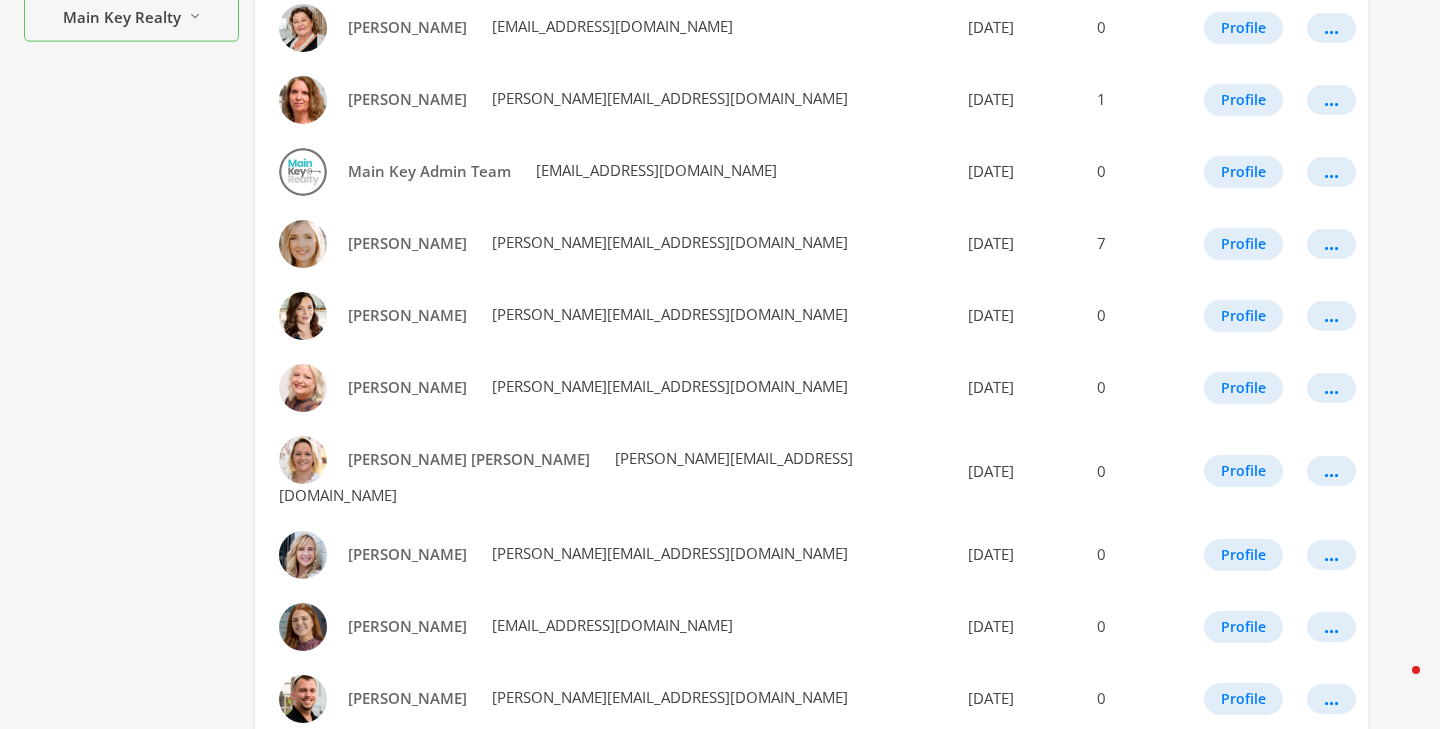 scroll, scrollTop: 1159, scrollLeft: 0, axis: vertical 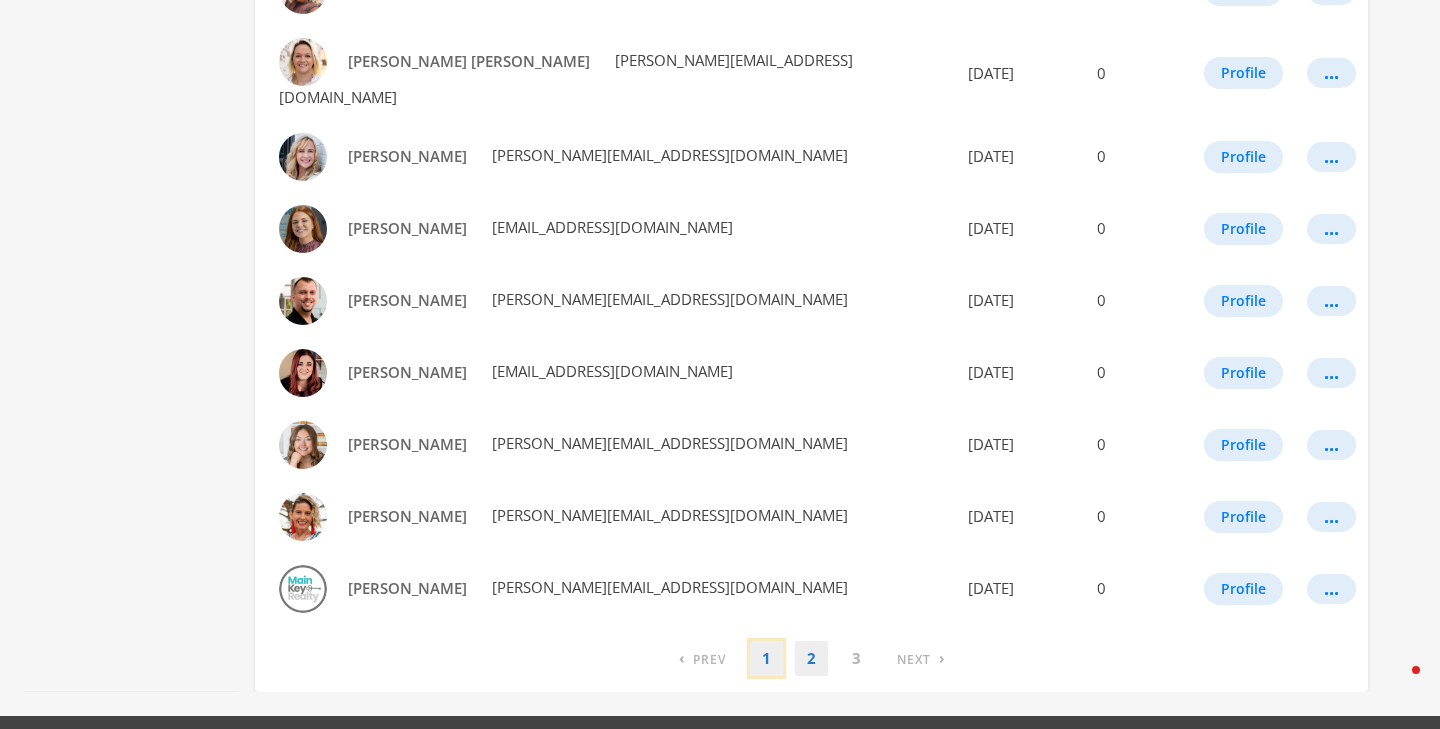 click on "1" at bounding box center (766, 658) 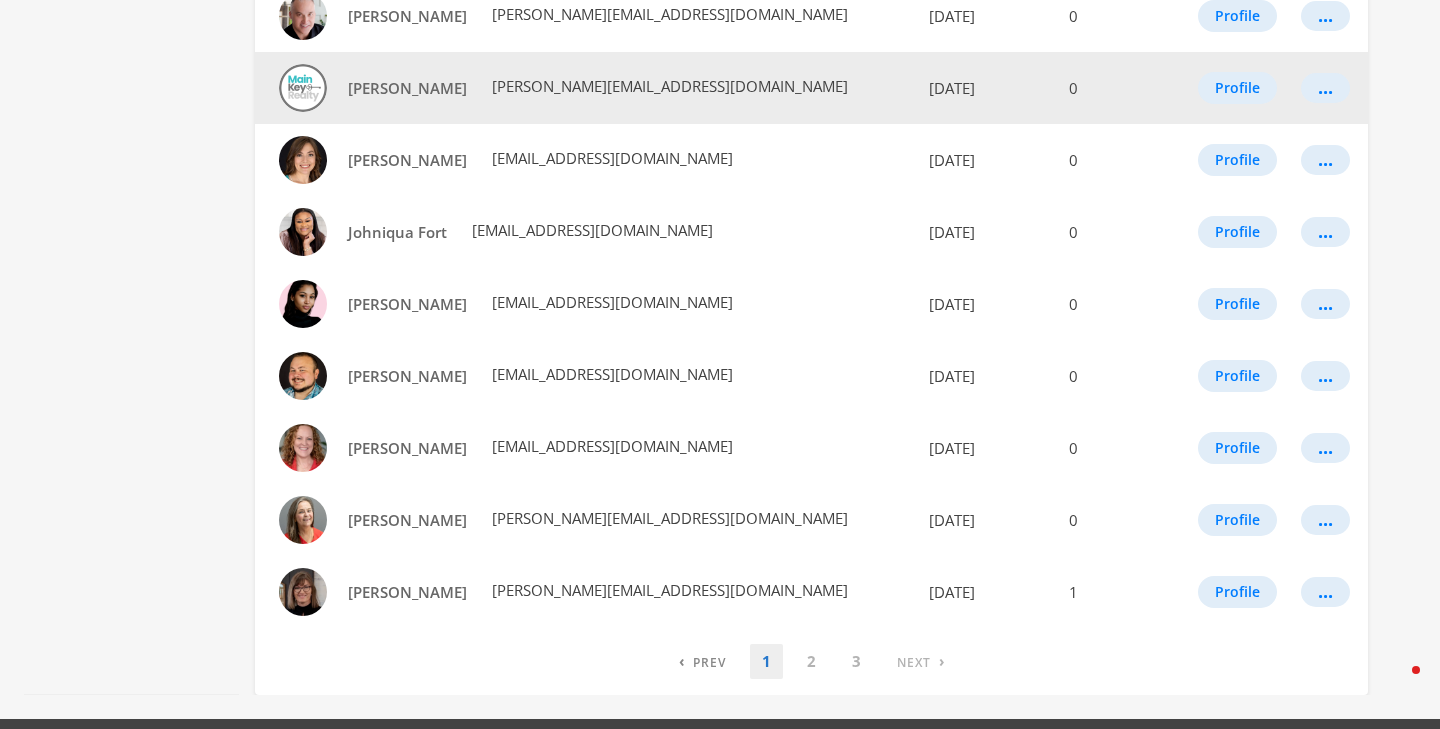 scroll, scrollTop: 1103, scrollLeft: 0, axis: vertical 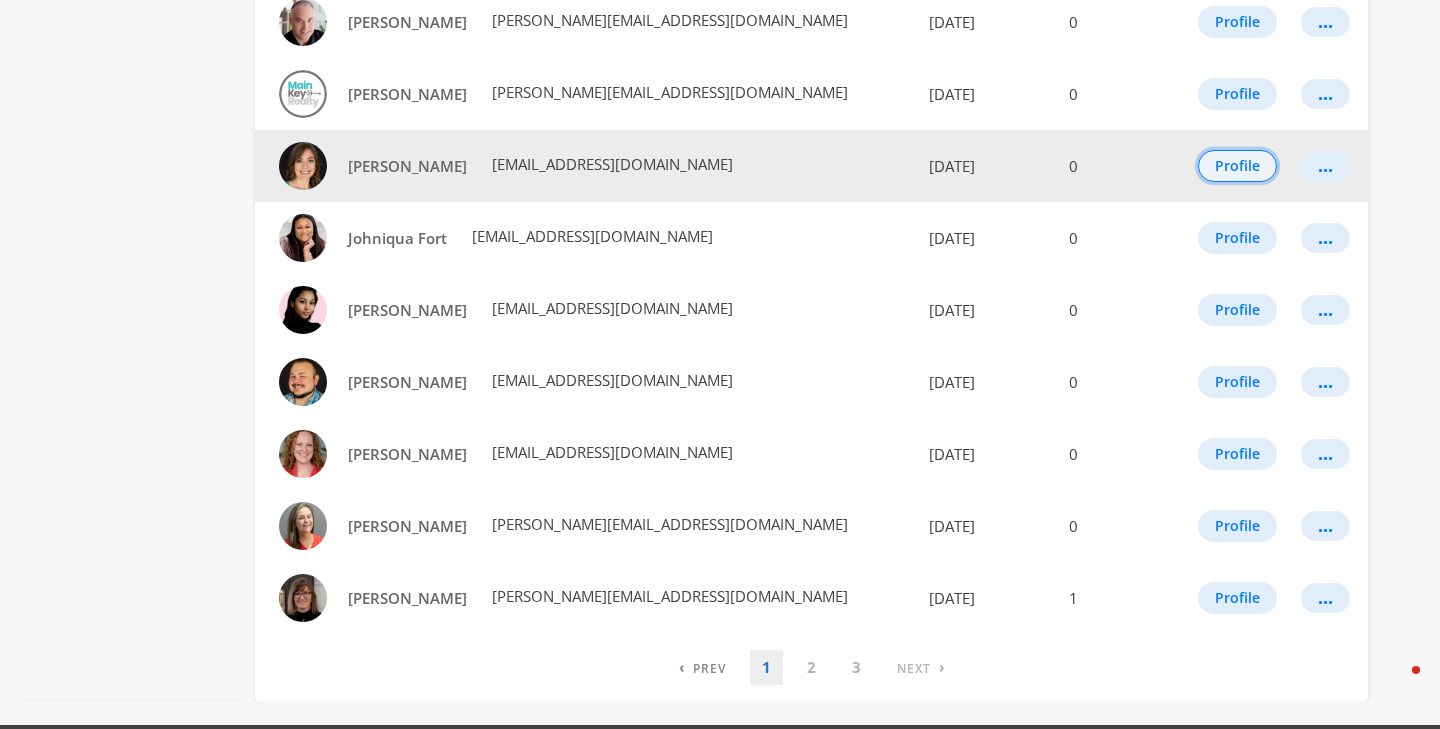 click on "Profile" at bounding box center (1237, 166) 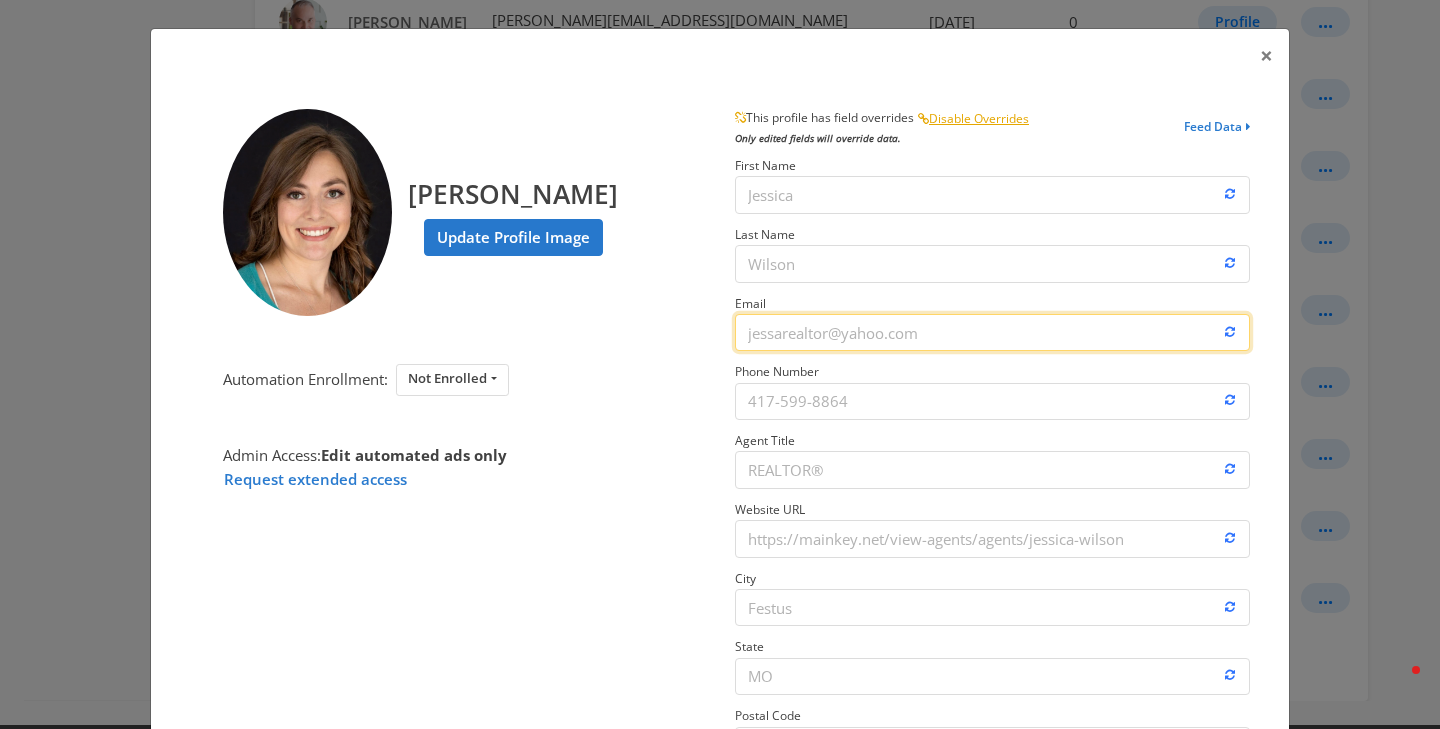 click on "Email" at bounding box center [992, 332] 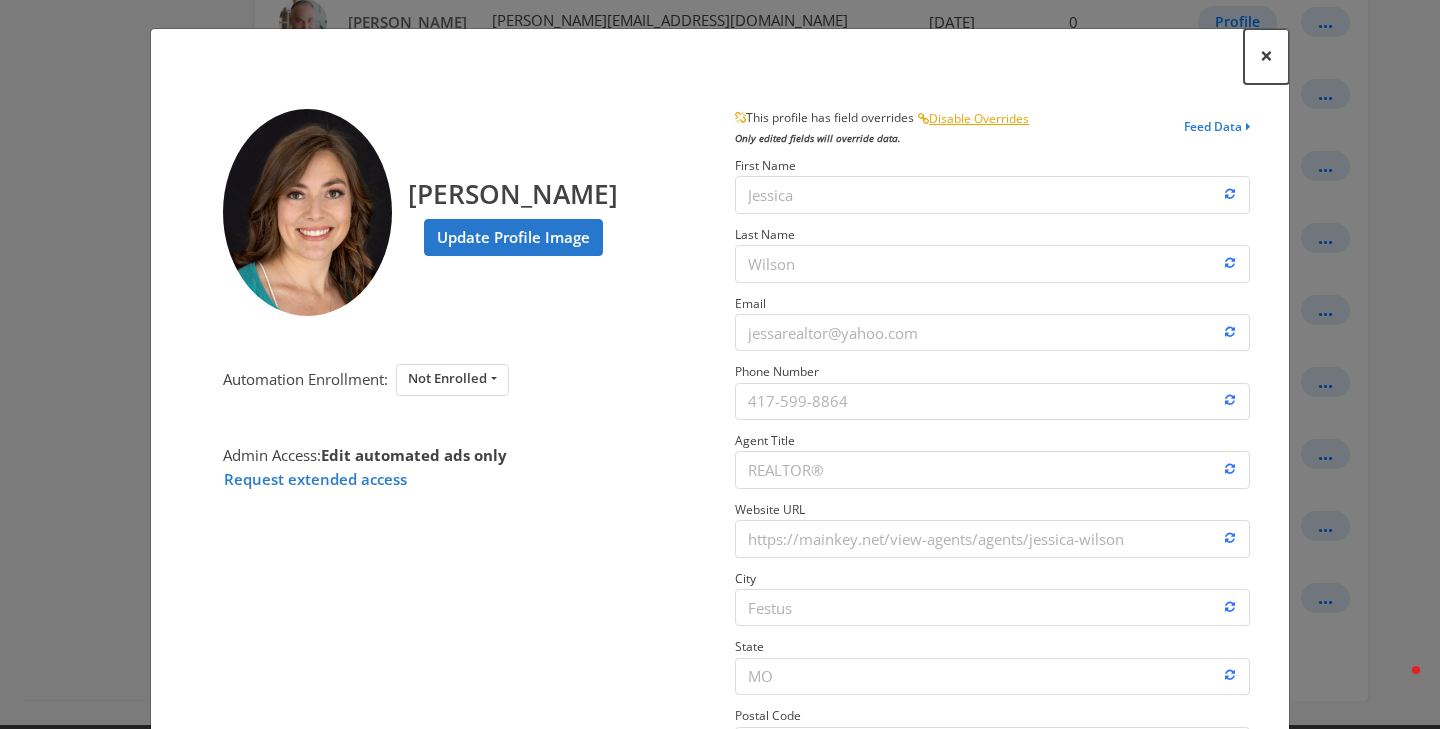 click on "×" at bounding box center [1266, 55] 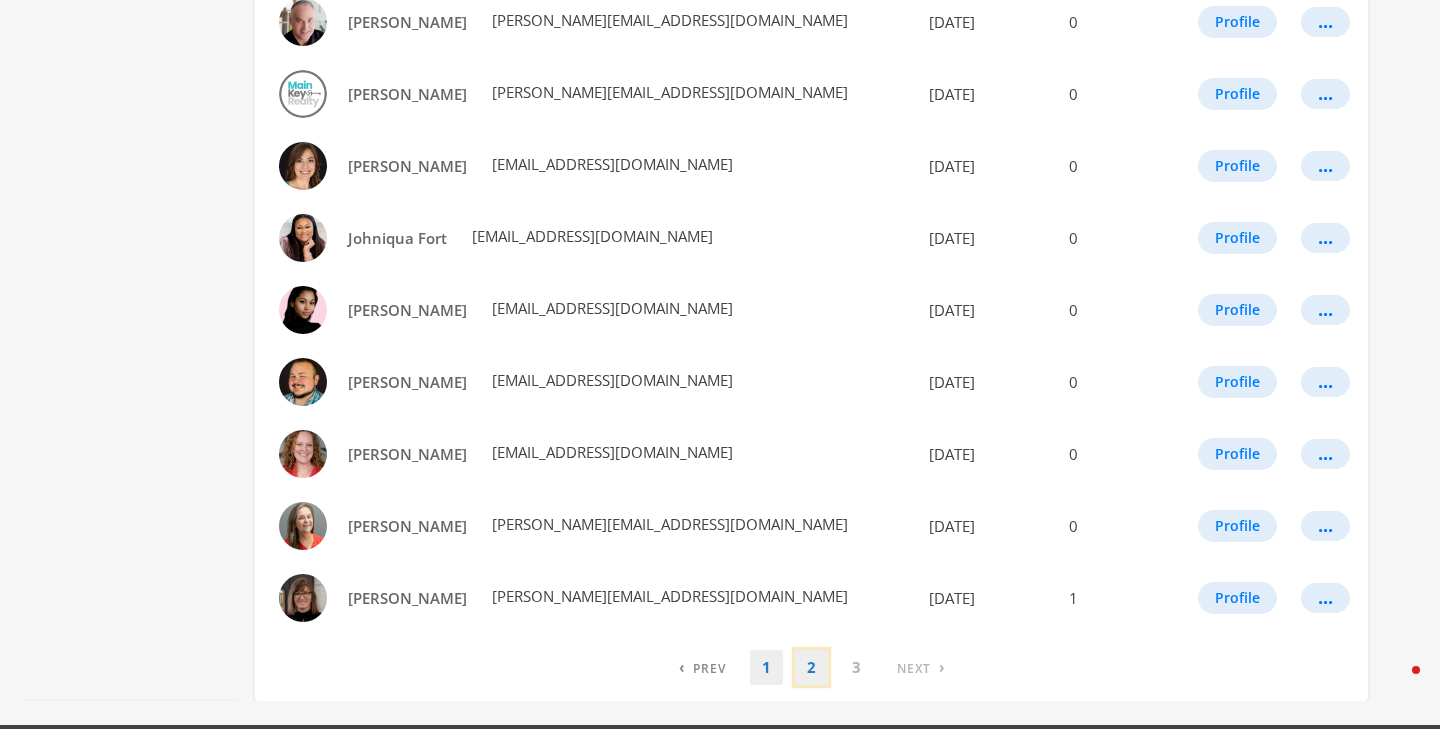 click on "2" at bounding box center (811, 667) 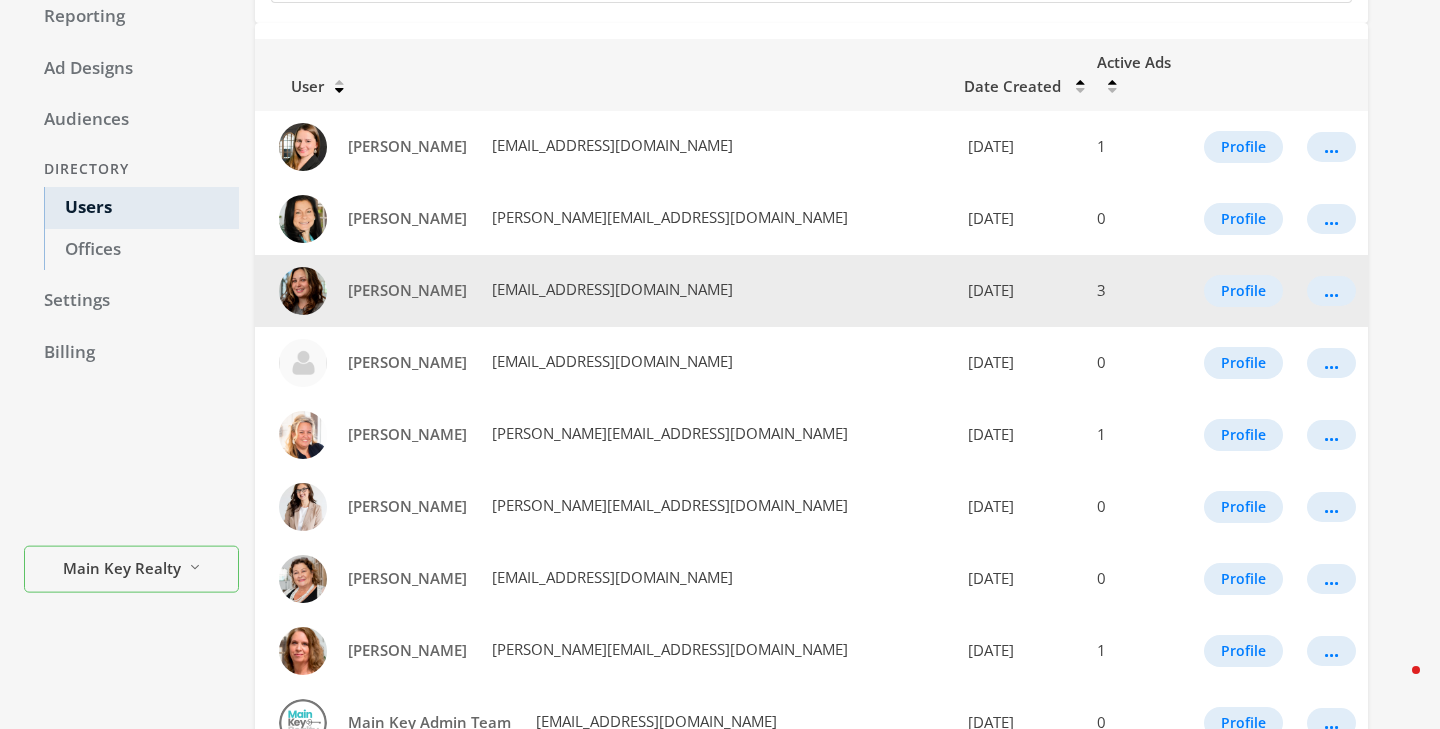 scroll, scrollTop: 212, scrollLeft: 0, axis: vertical 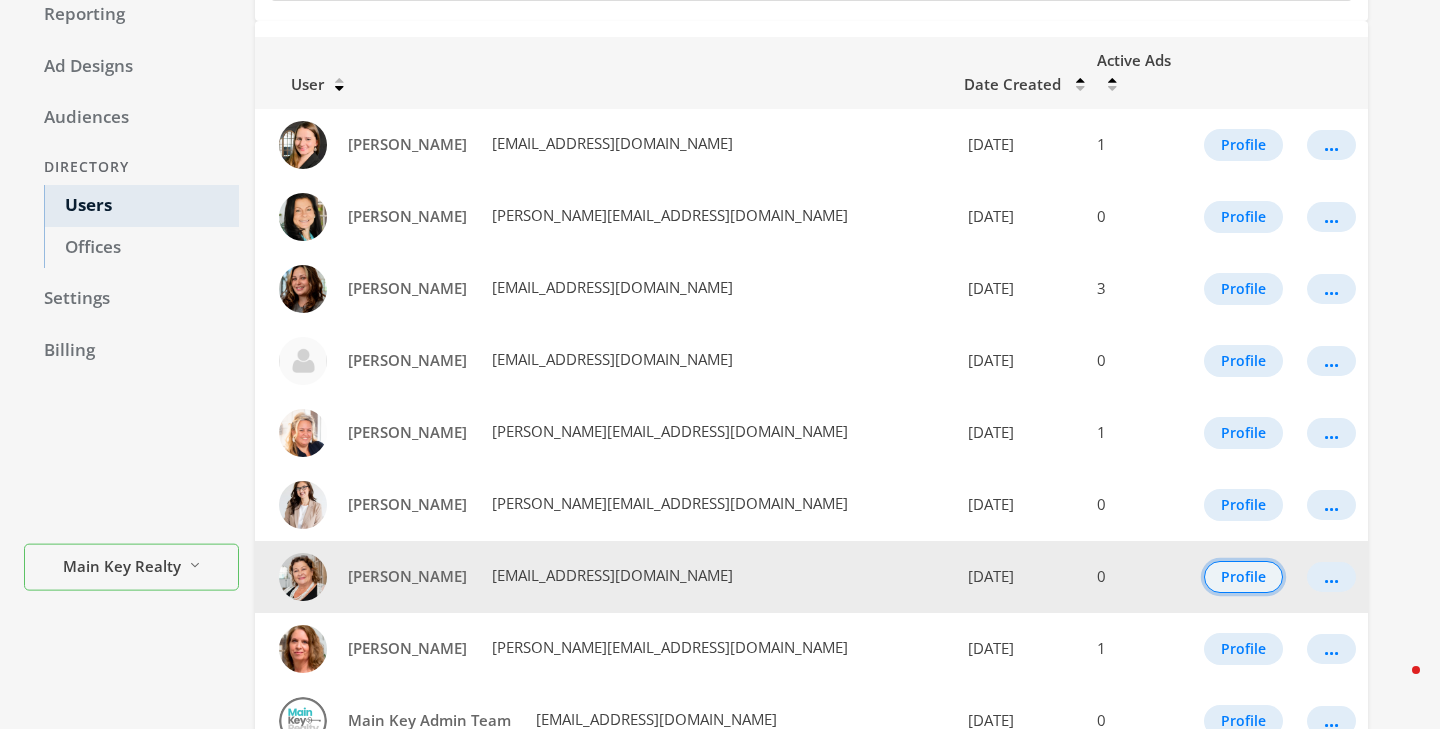 click on "Profile" at bounding box center [1243, 577] 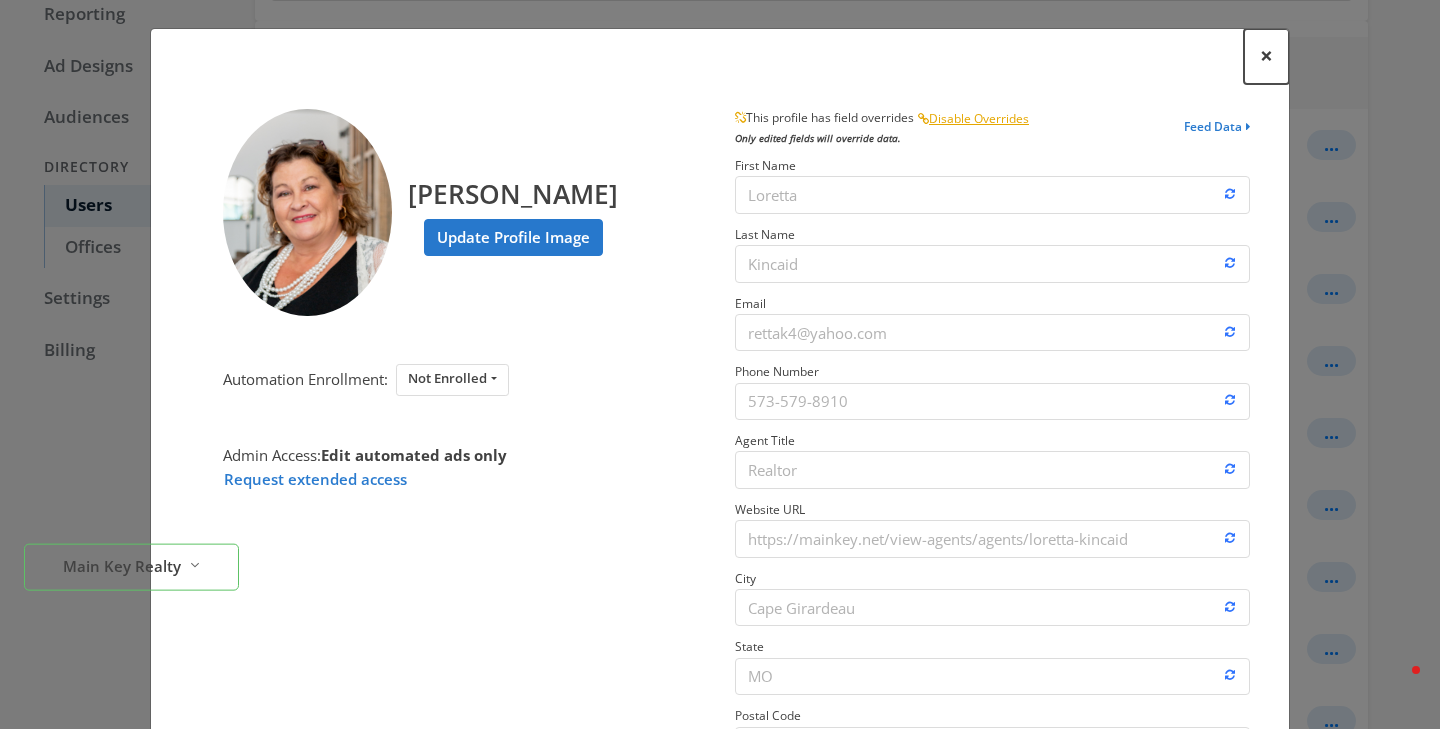 click on "×" at bounding box center (1266, 55) 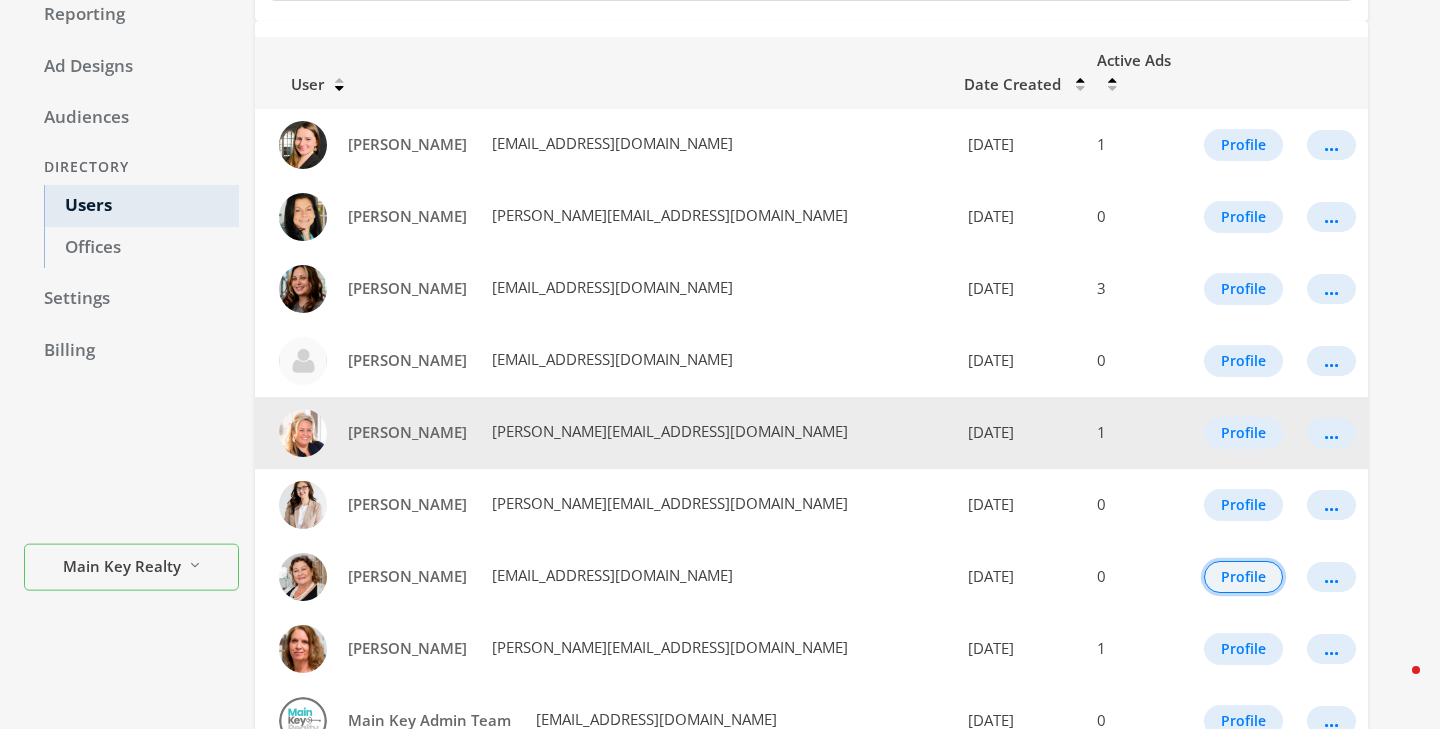 scroll, scrollTop: 1159, scrollLeft: 0, axis: vertical 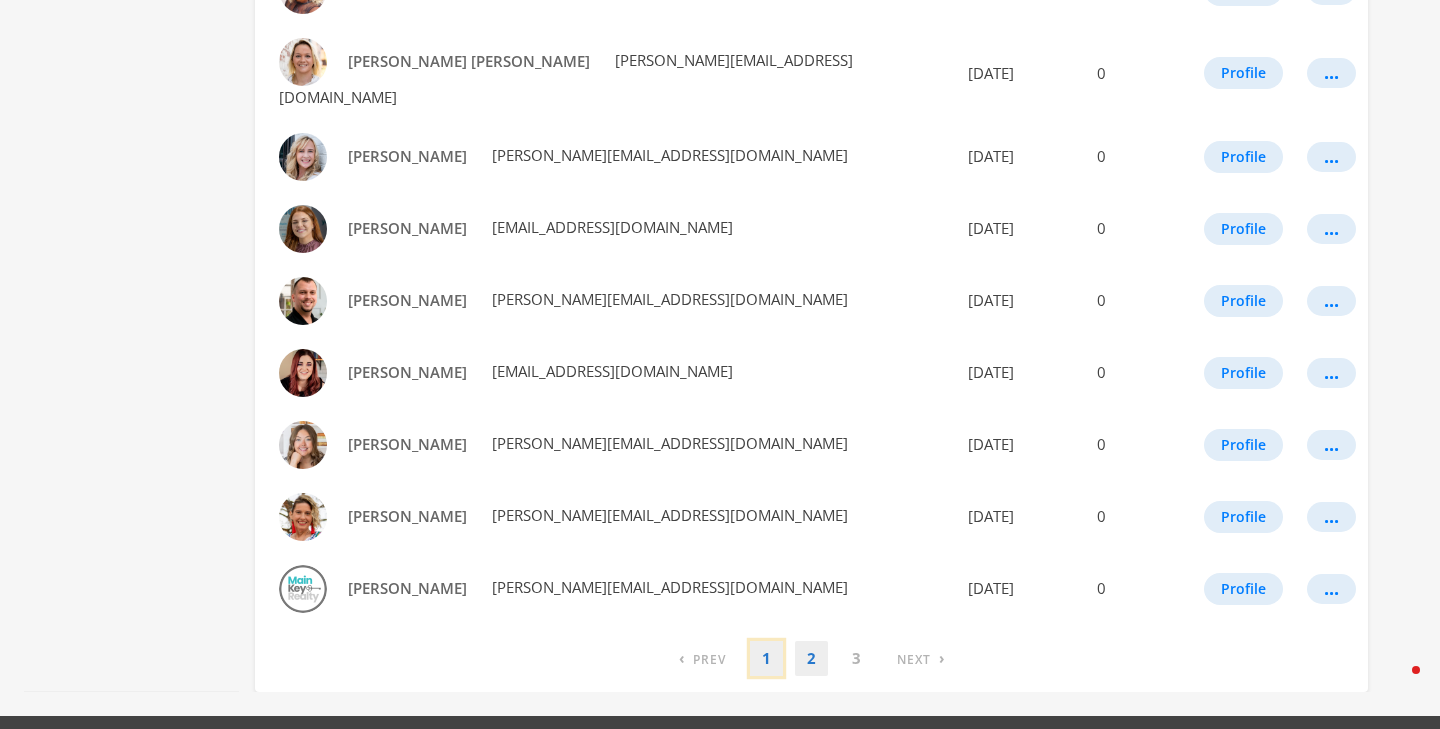 click on "1" at bounding box center [766, 658] 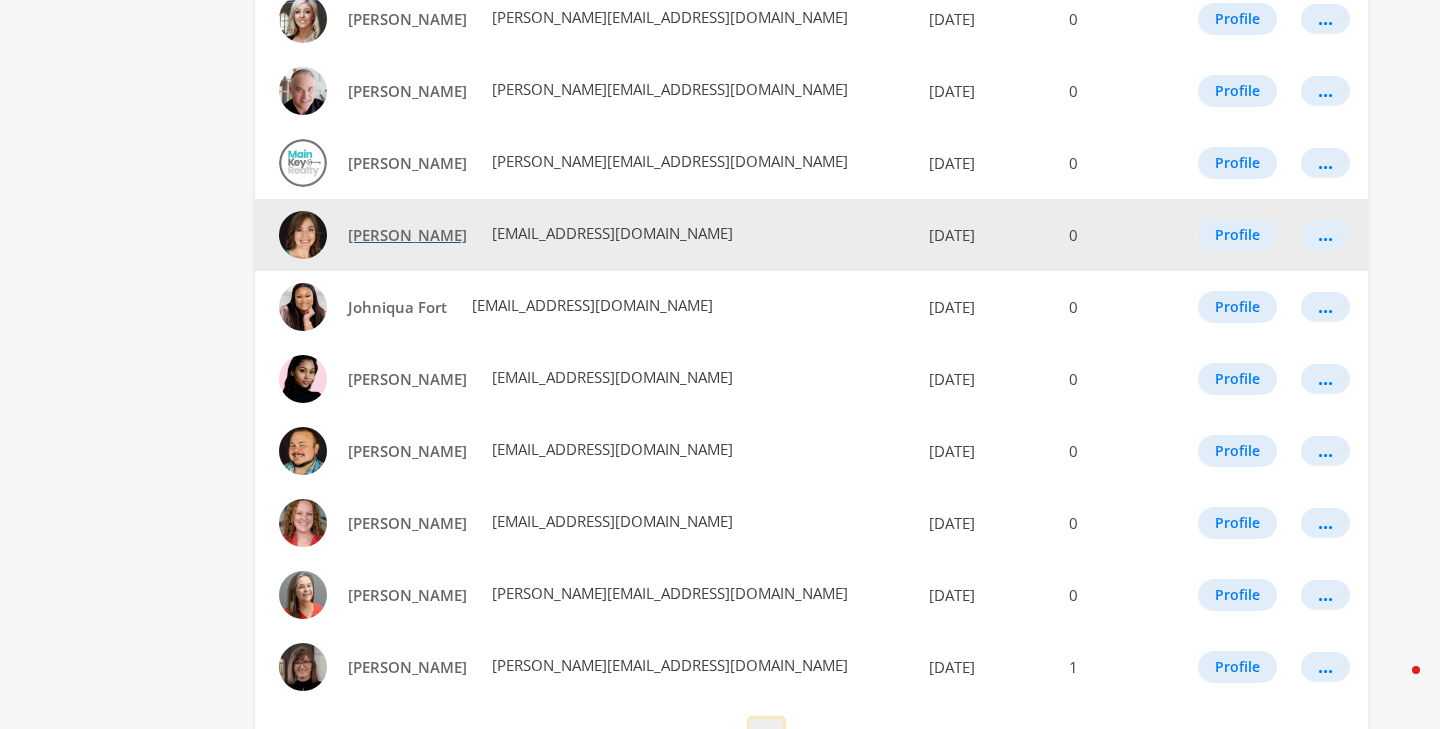 scroll, scrollTop: 1031, scrollLeft: 0, axis: vertical 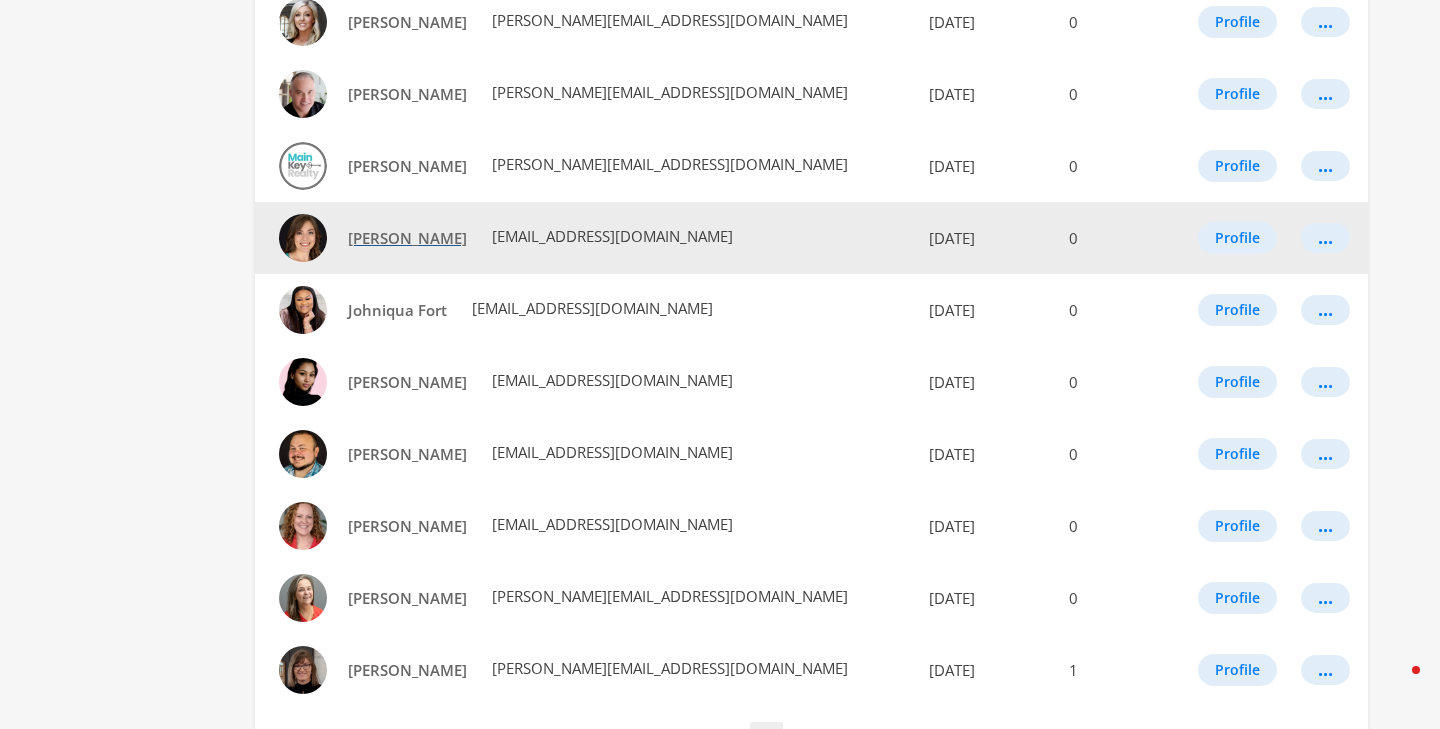 click on "[PERSON_NAME]" at bounding box center (407, 238) 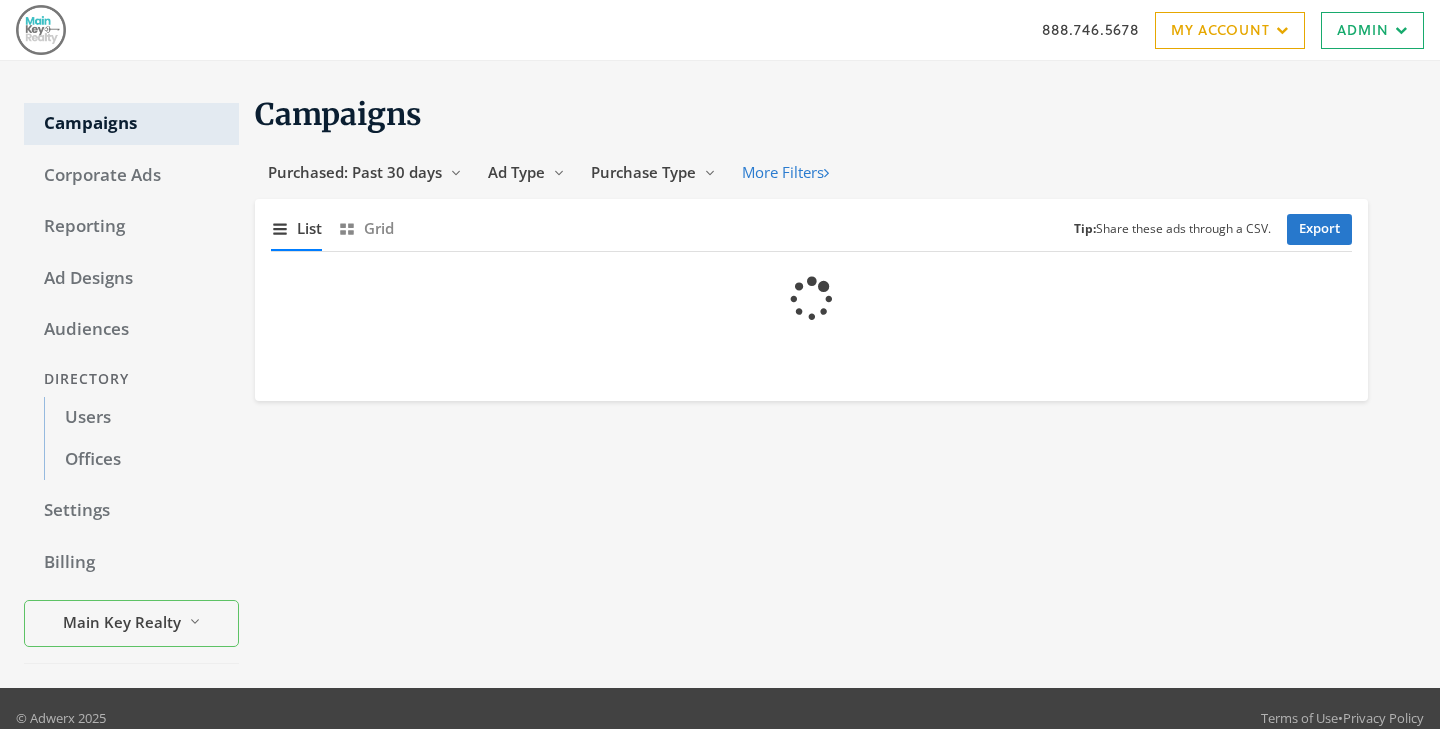 scroll, scrollTop: 0, scrollLeft: 0, axis: both 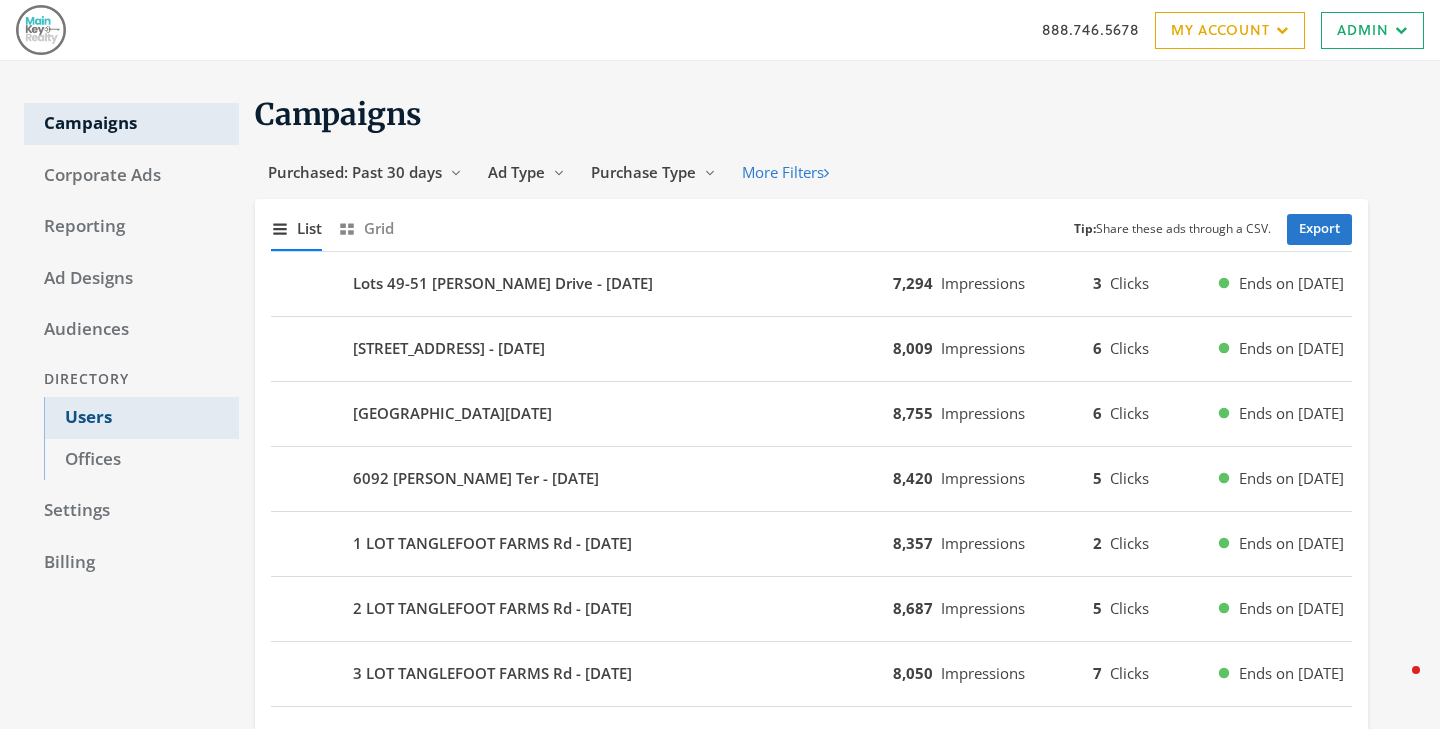 click on "Users" at bounding box center (141, 418) 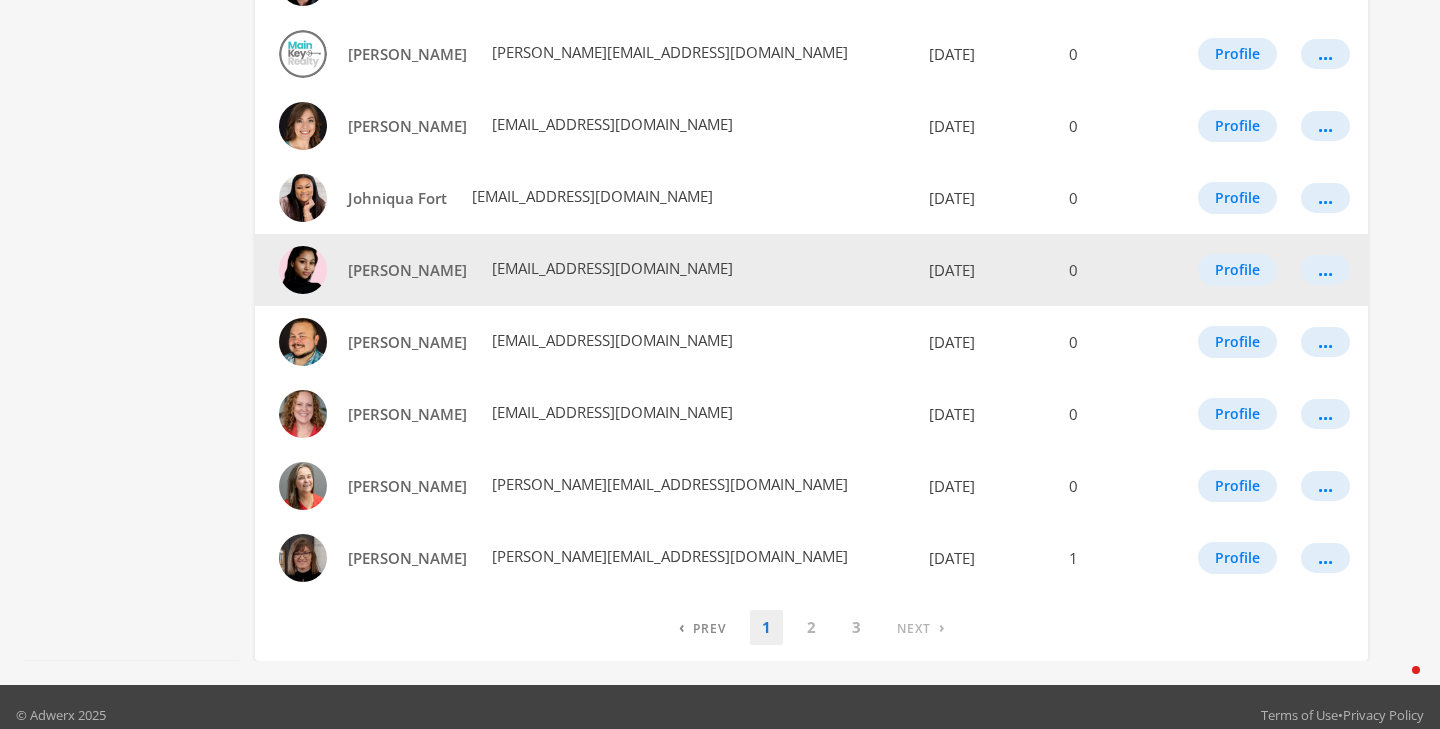 scroll, scrollTop: 1140, scrollLeft: 0, axis: vertical 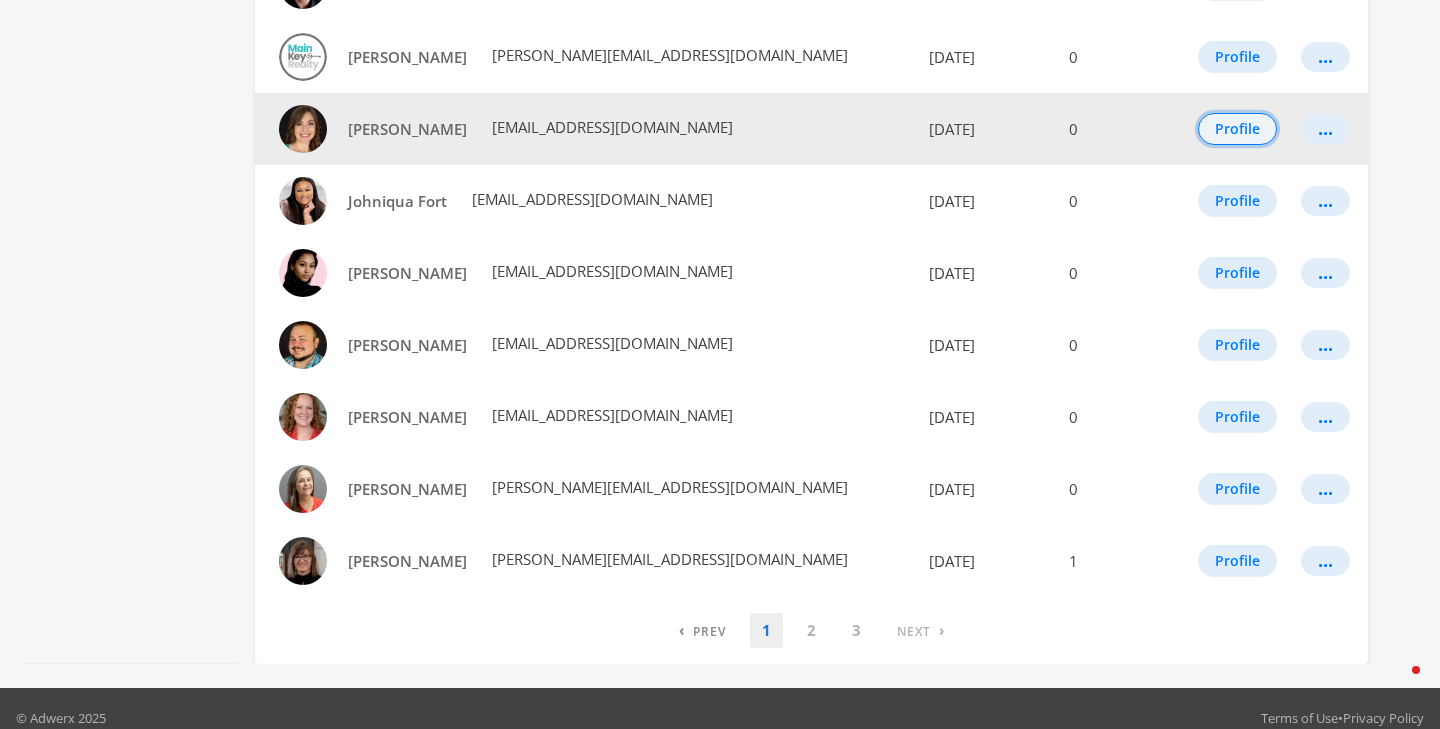 click on "Profile" at bounding box center [1237, 129] 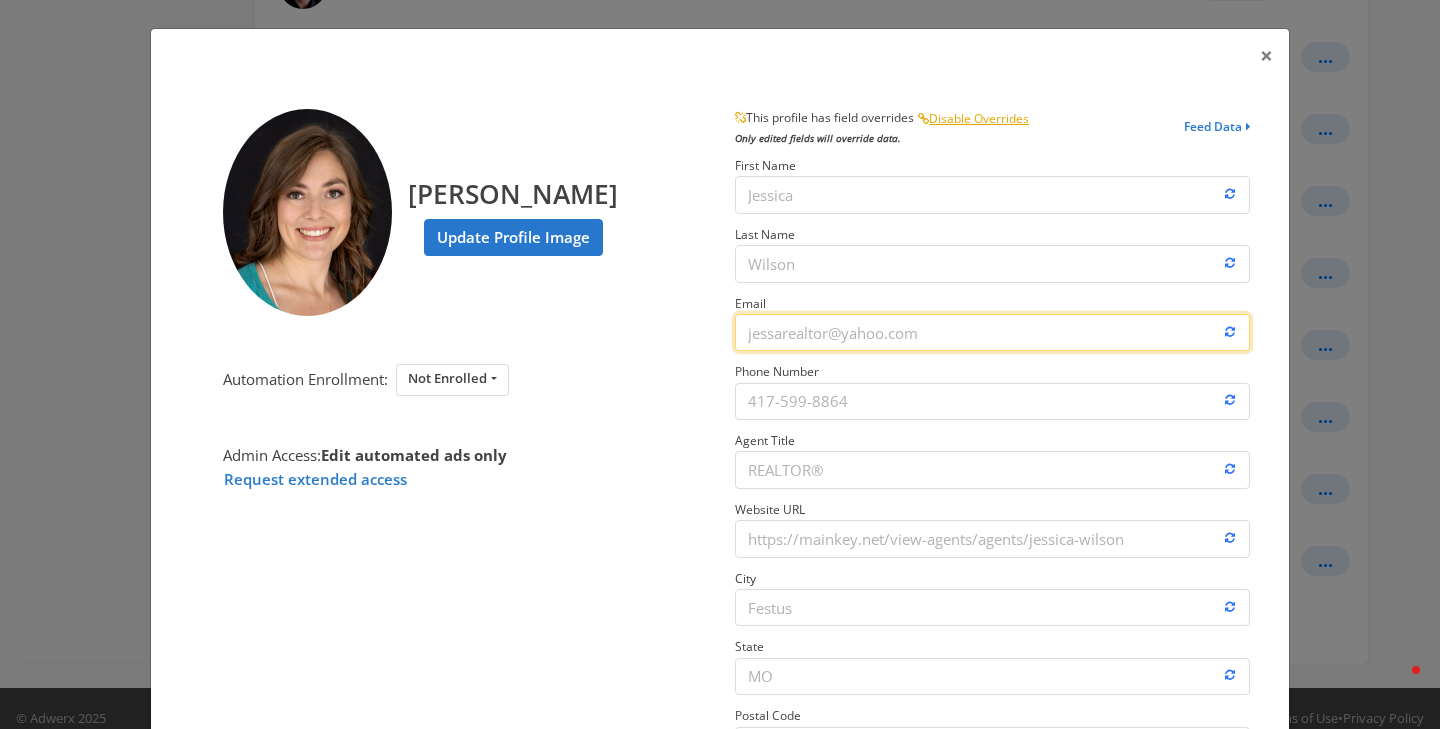 click on "Email" at bounding box center (992, 332) 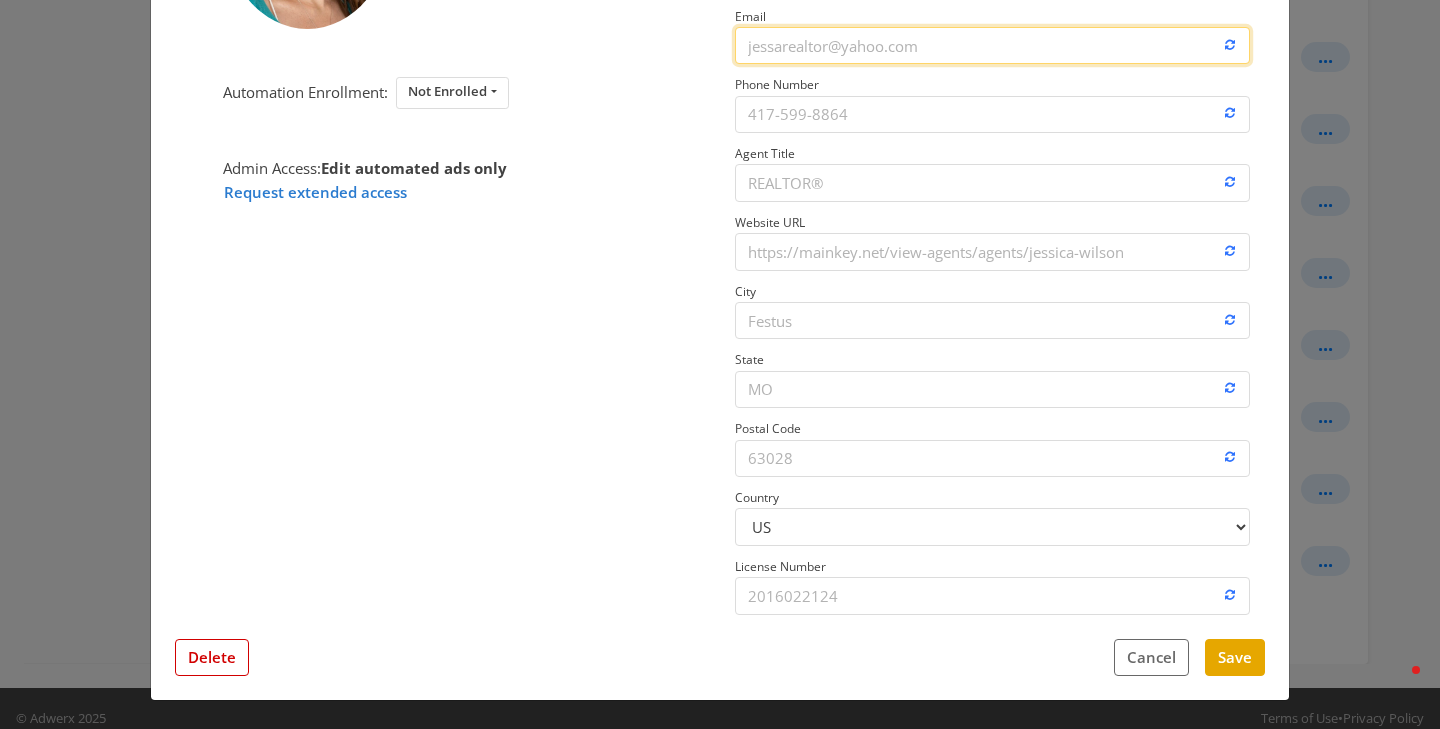 scroll, scrollTop: 0, scrollLeft: 0, axis: both 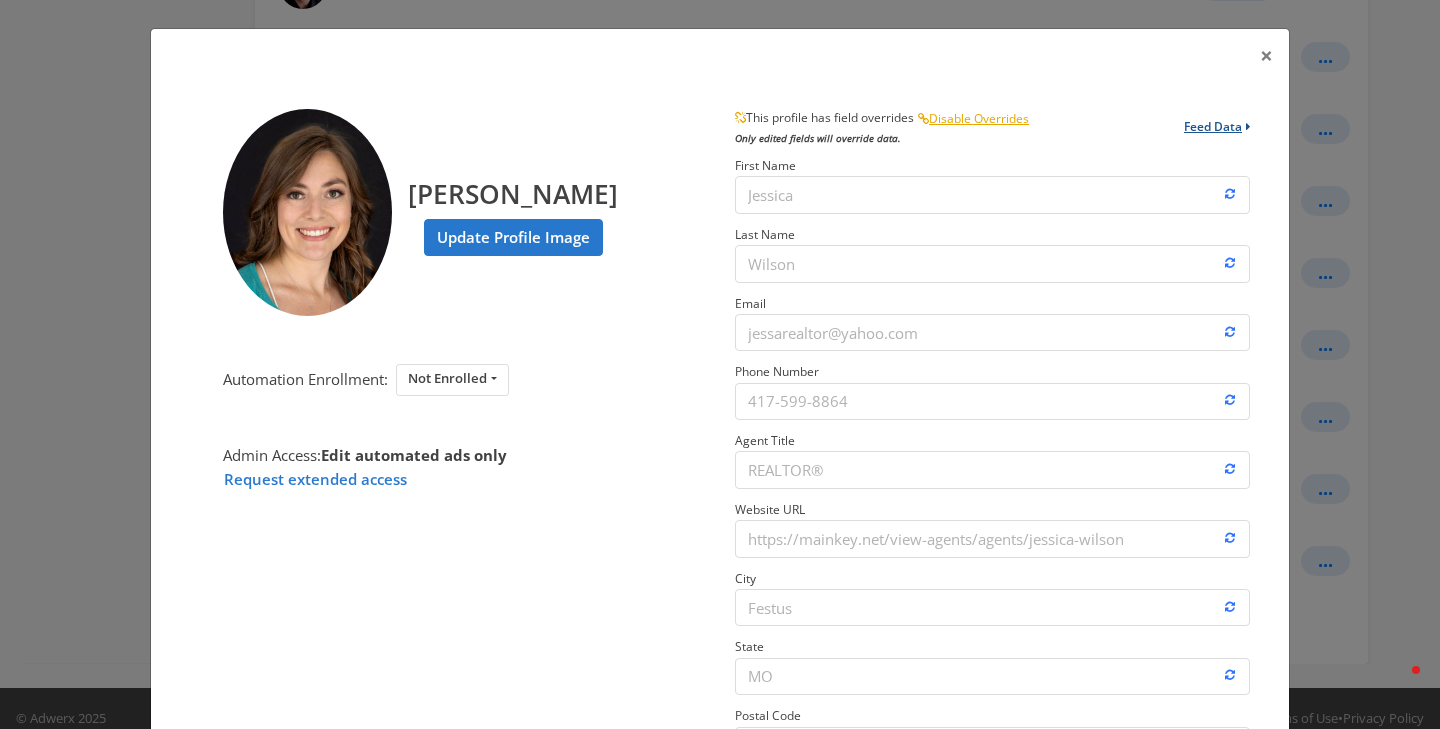 click on "Feed Data" at bounding box center [1217, 131] 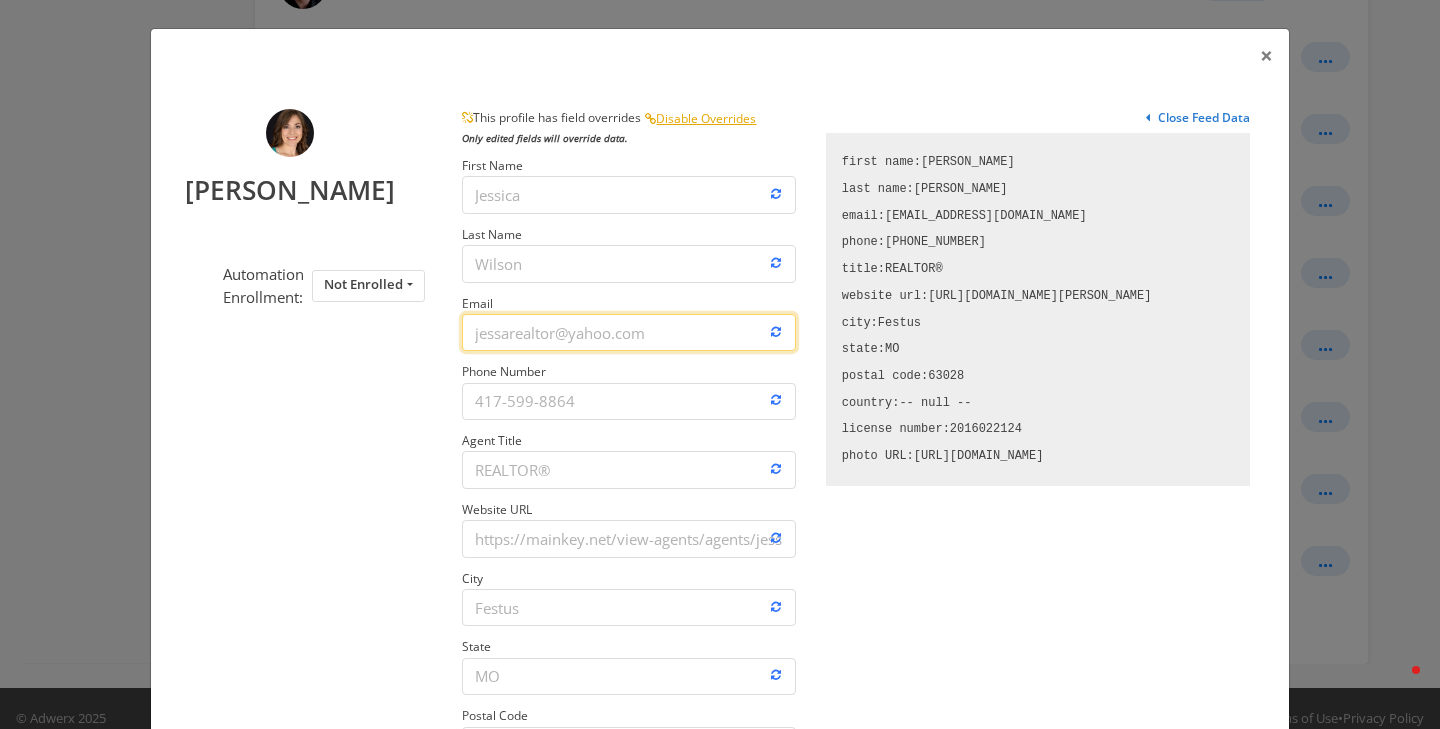 click on "Email" at bounding box center (628, 332) 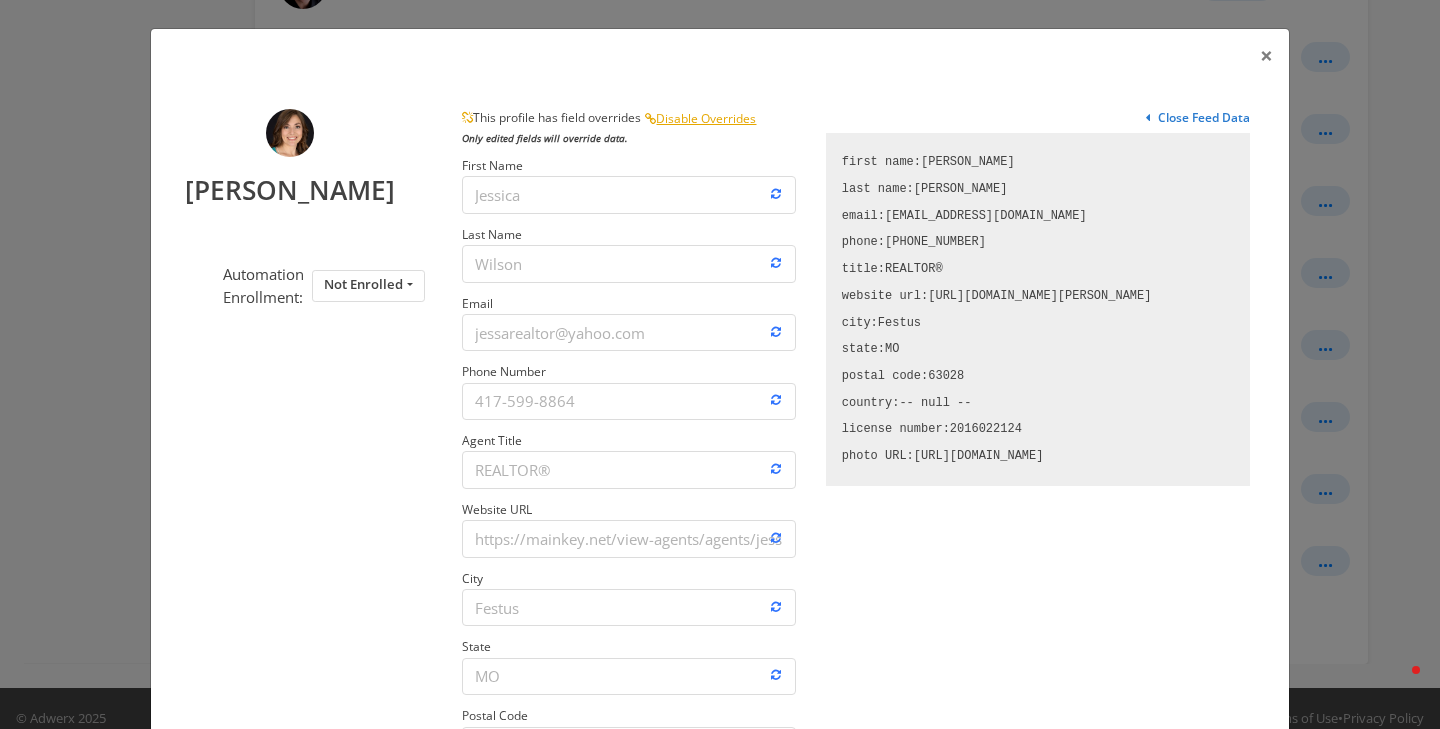 click at bounding box center (402, 509) 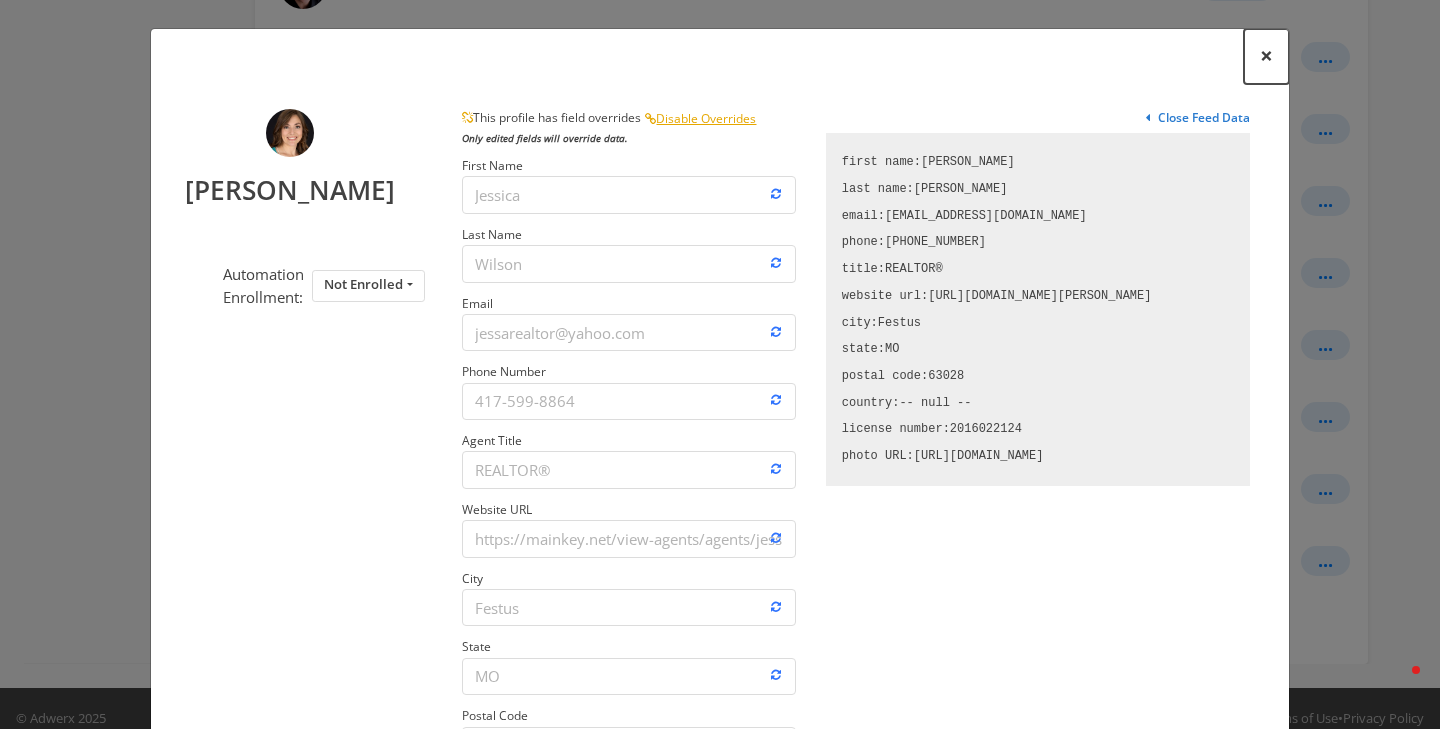 click on "×" at bounding box center [1266, 55] 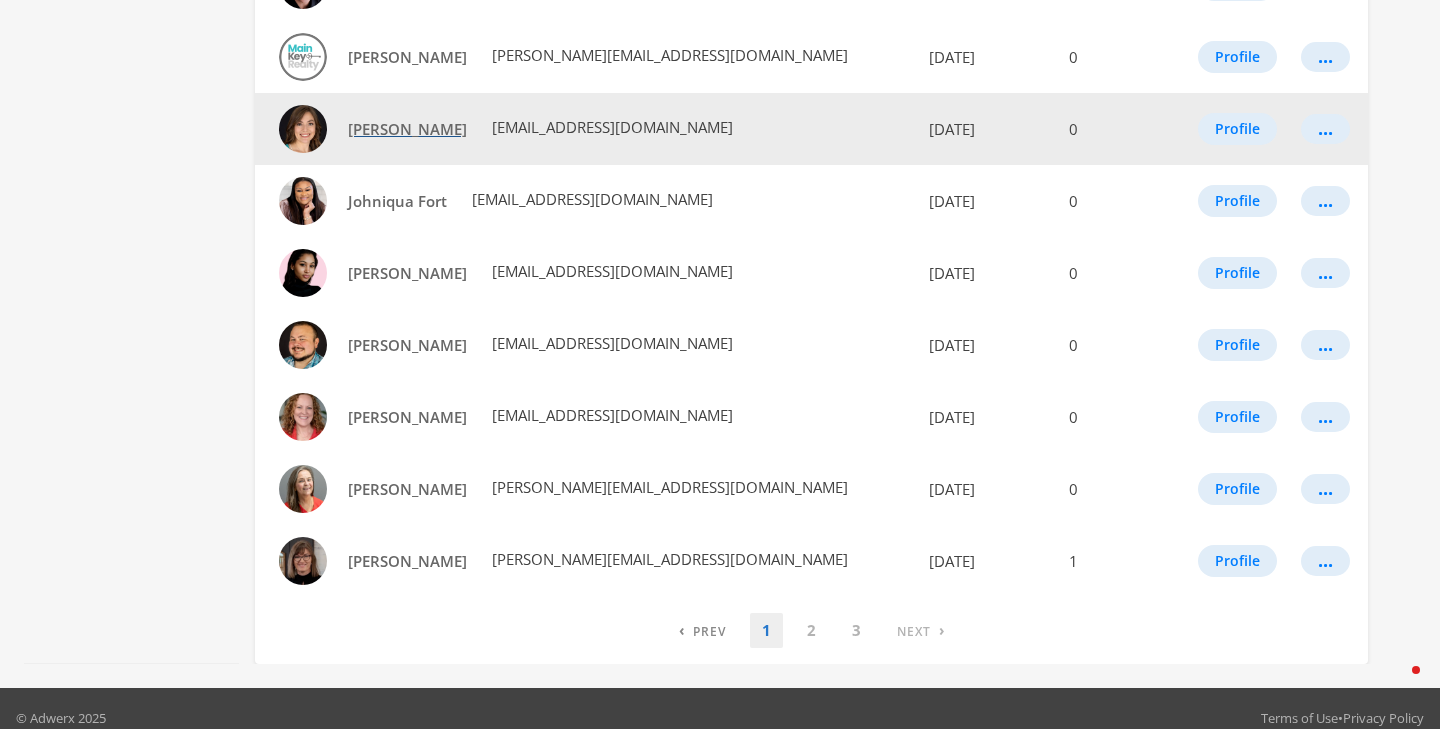 click on "[PERSON_NAME]" at bounding box center (407, 129) 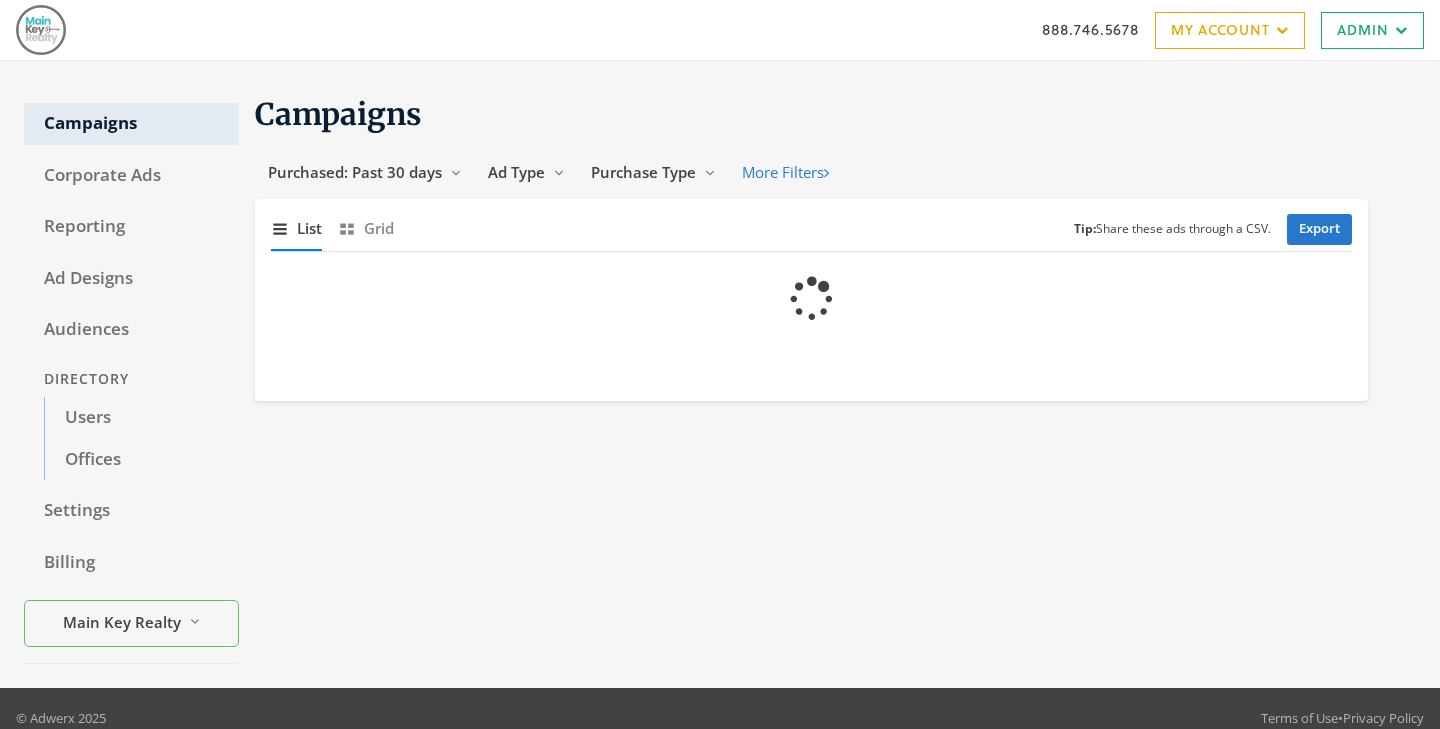 scroll, scrollTop: 0, scrollLeft: 0, axis: both 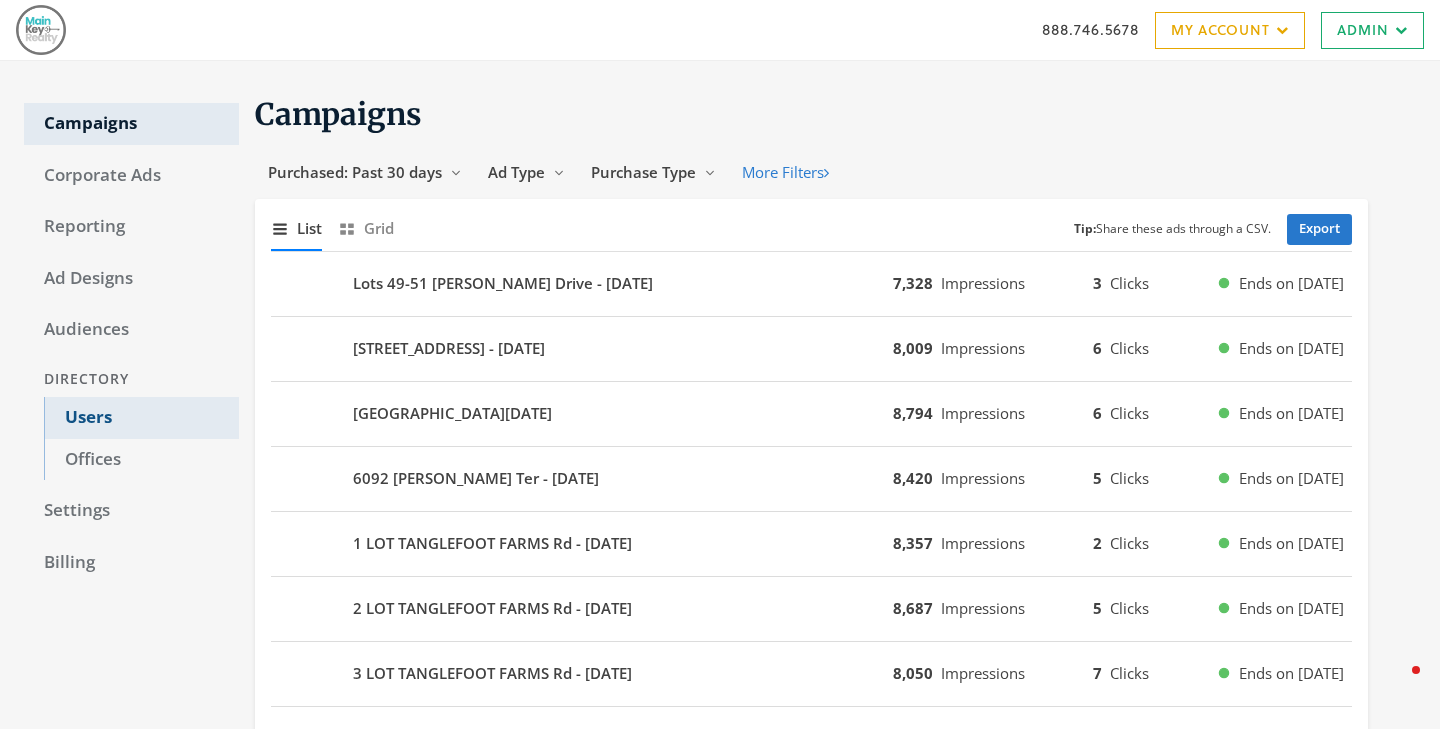 click on "Users" at bounding box center [141, 418] 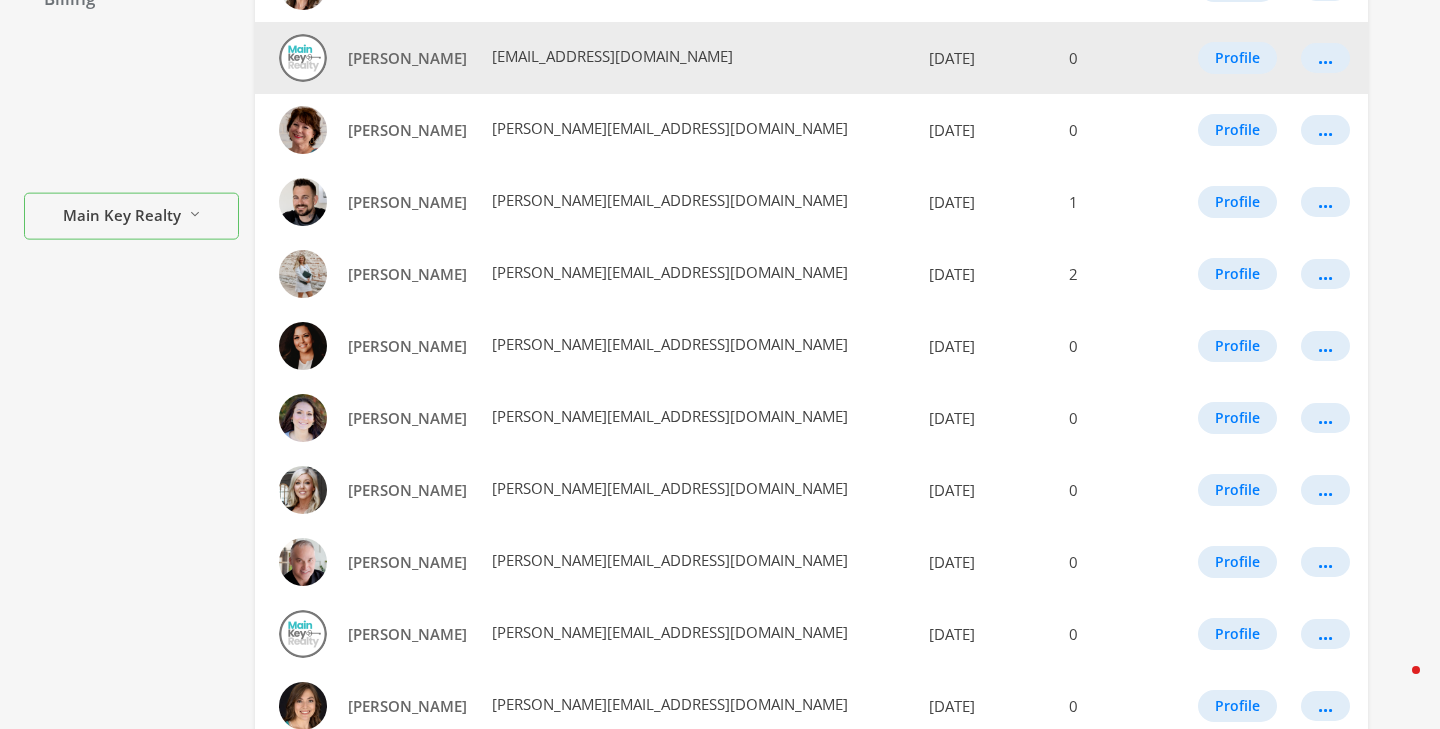 scroll, scrollTop: 1159, scrollLeft: 0, axis: vertical 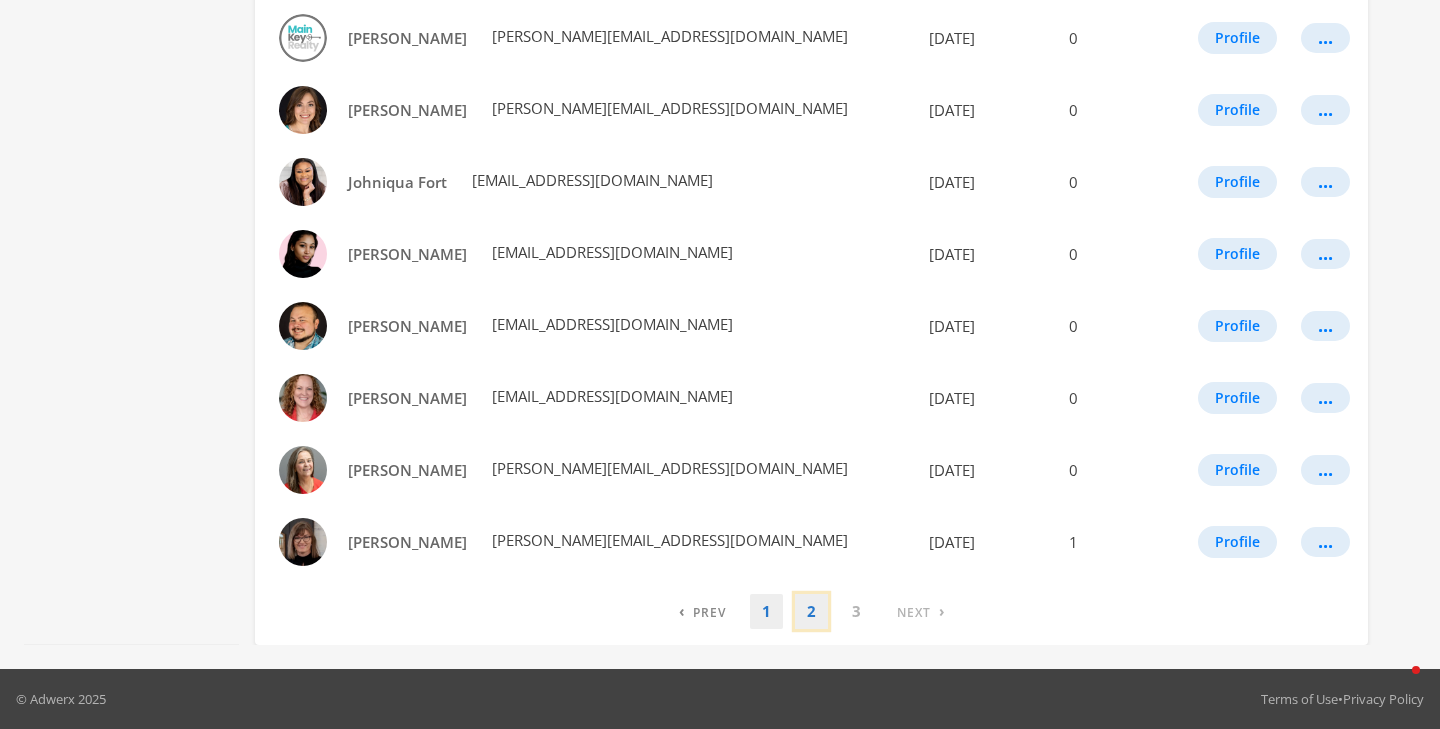 click on "2" at bounding box center [811, 611] 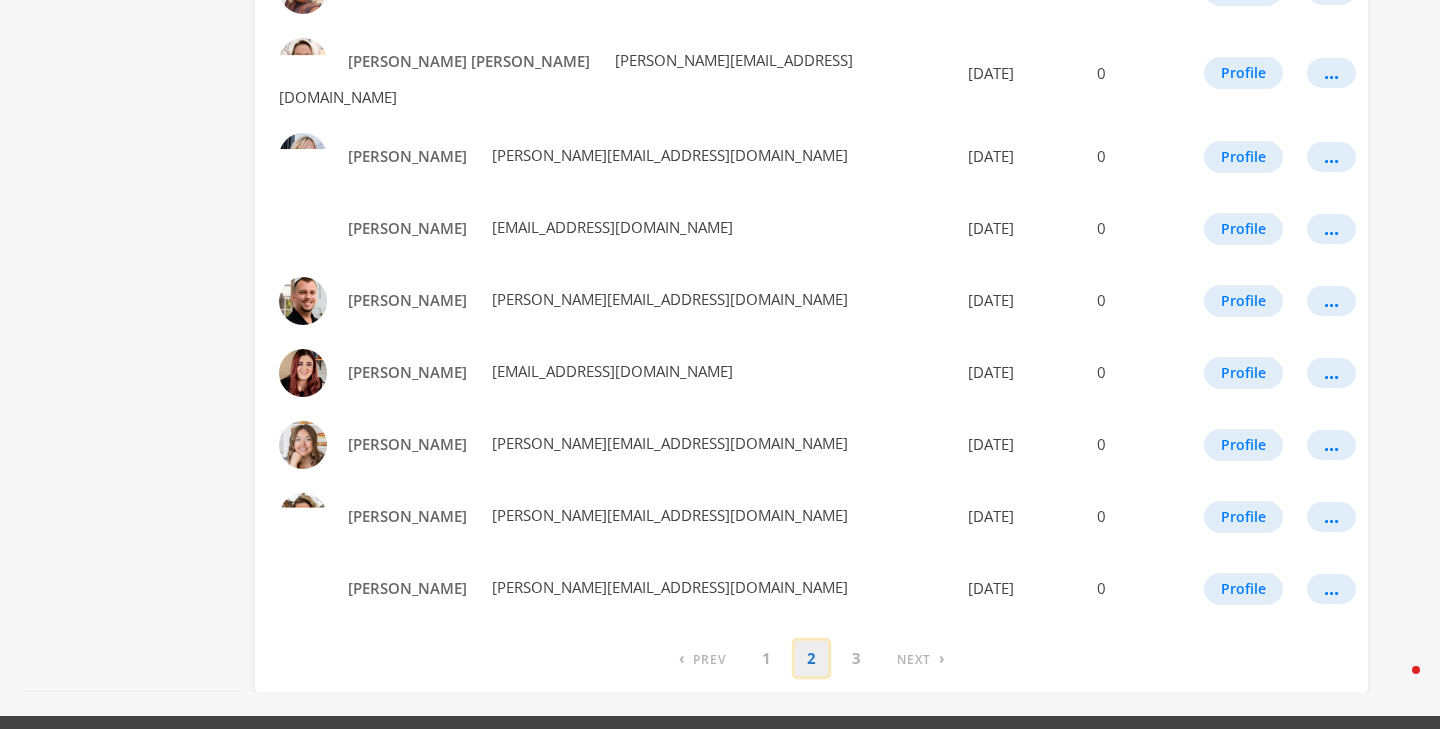 scroll, scrollTop: 1158, scrollLeft: 0, axis: vertical 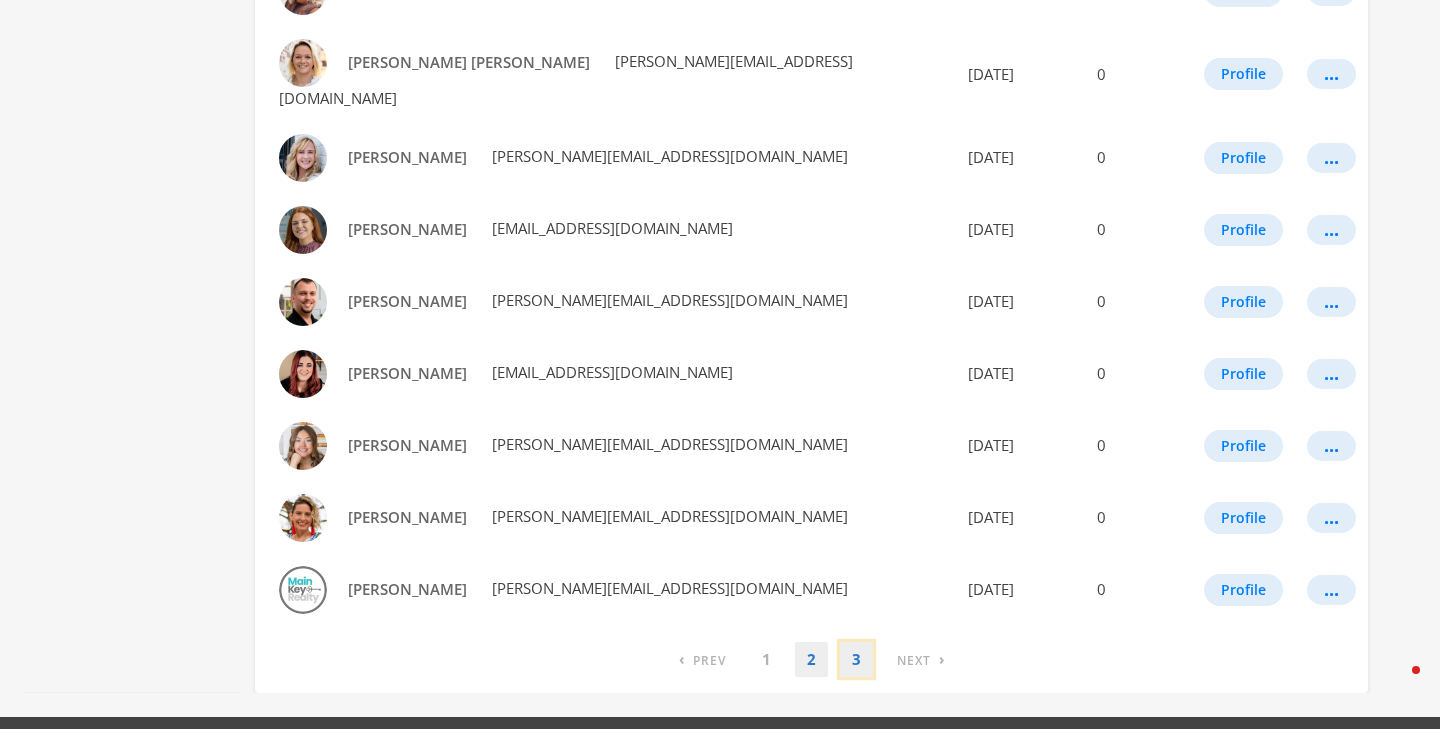 click on "3" at bounding box center [856, 659] 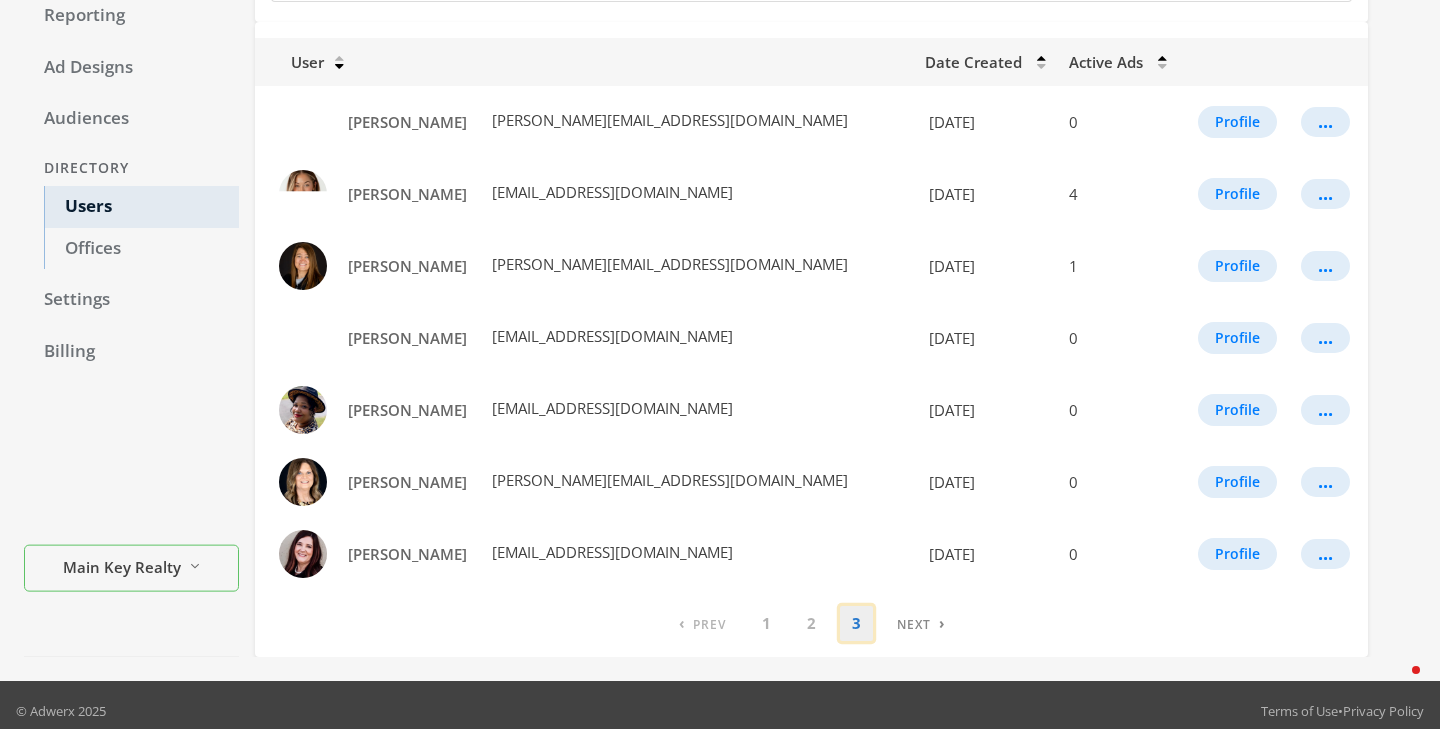 scroll, scrollTop: 223, scrollLeft: 0, axis: vertical 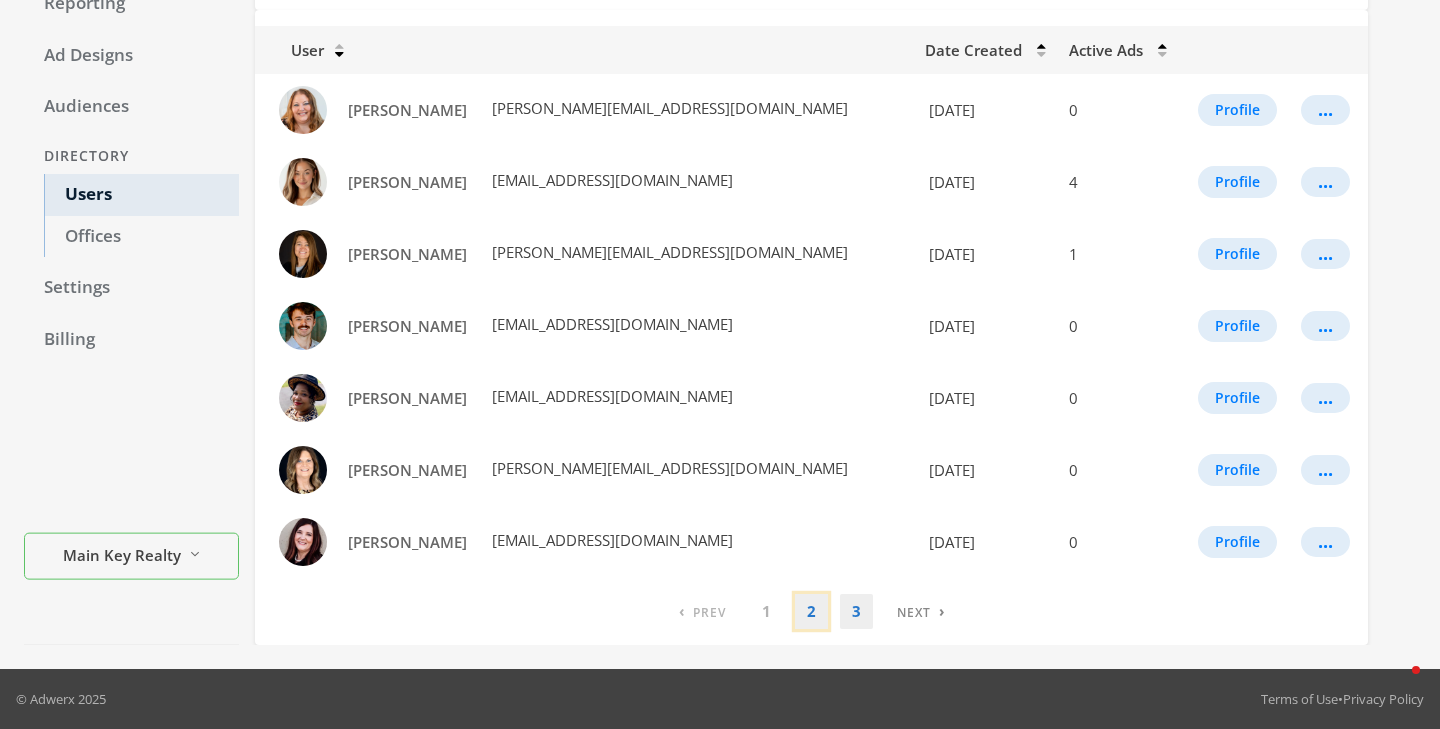 click on "2" at bounding box center [811, 611] 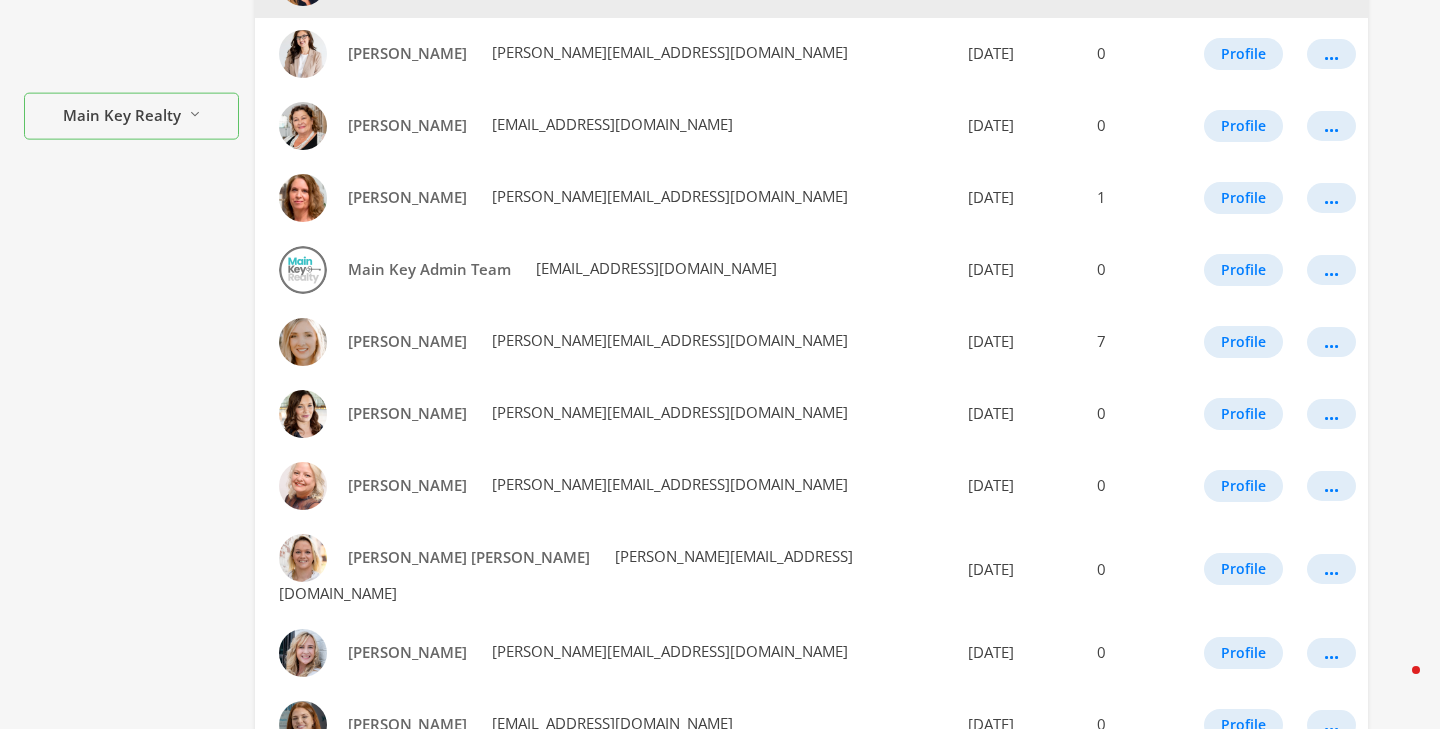 scroll, scrollTop: 1159, scrollLeft: 0, axis: vertical 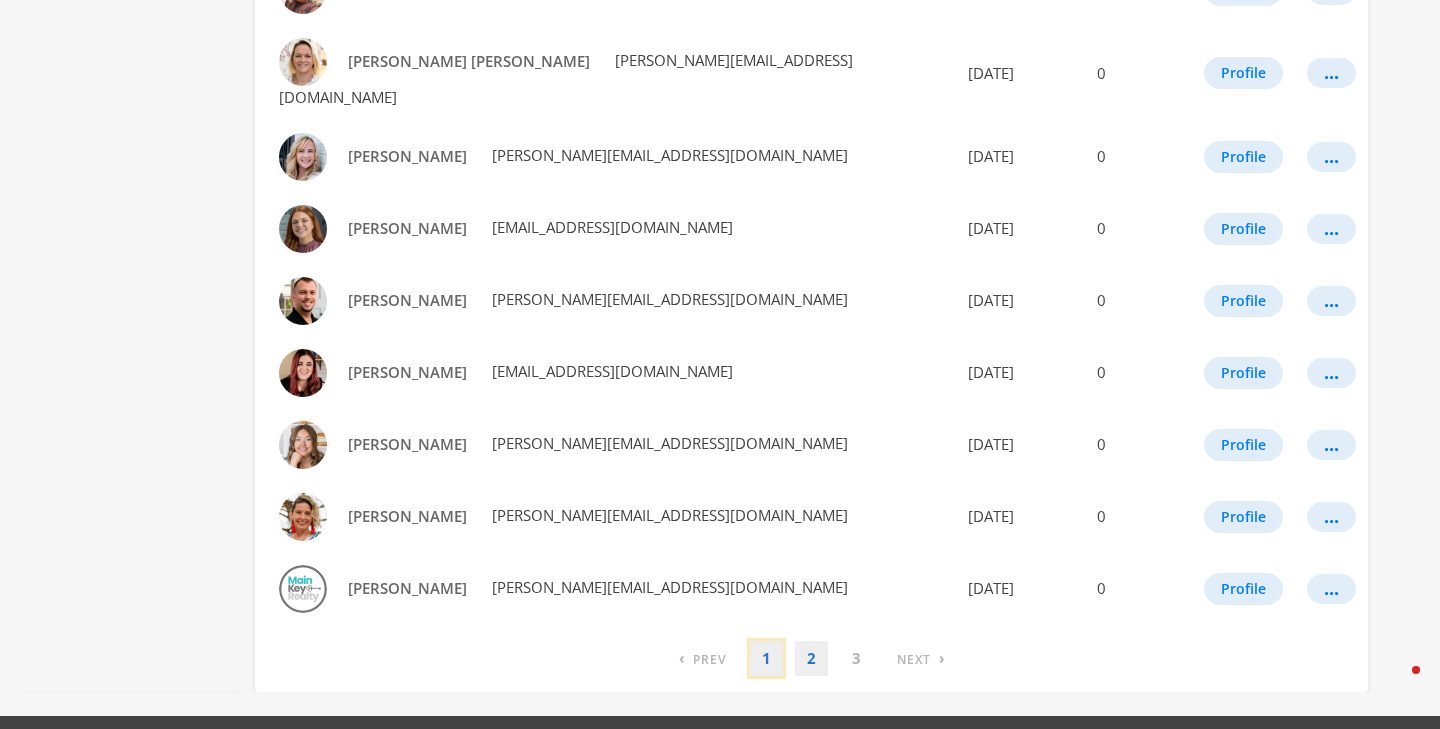 click on "1" at bounding box center [766, 658] 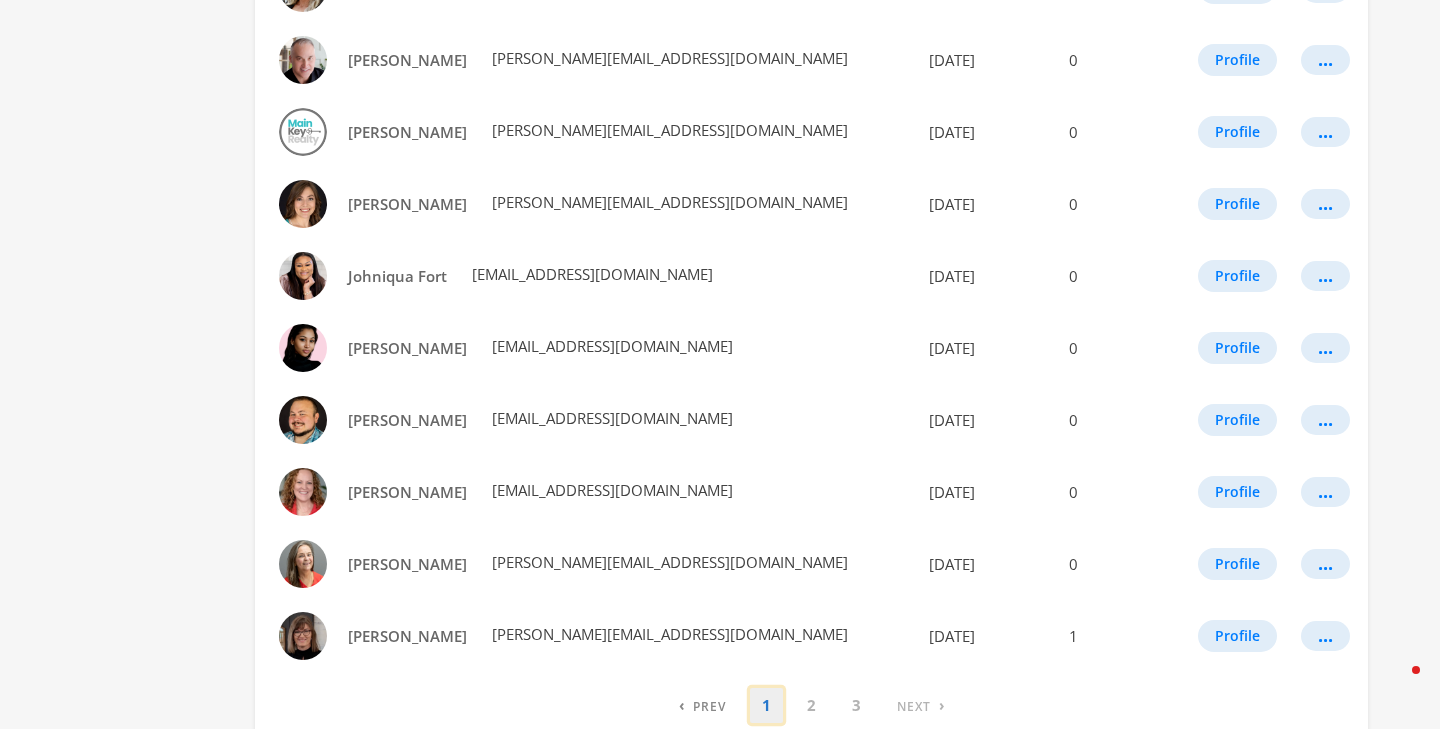 scroll, scrollTop: 1066, scrollLeft: 0, axis: vertical 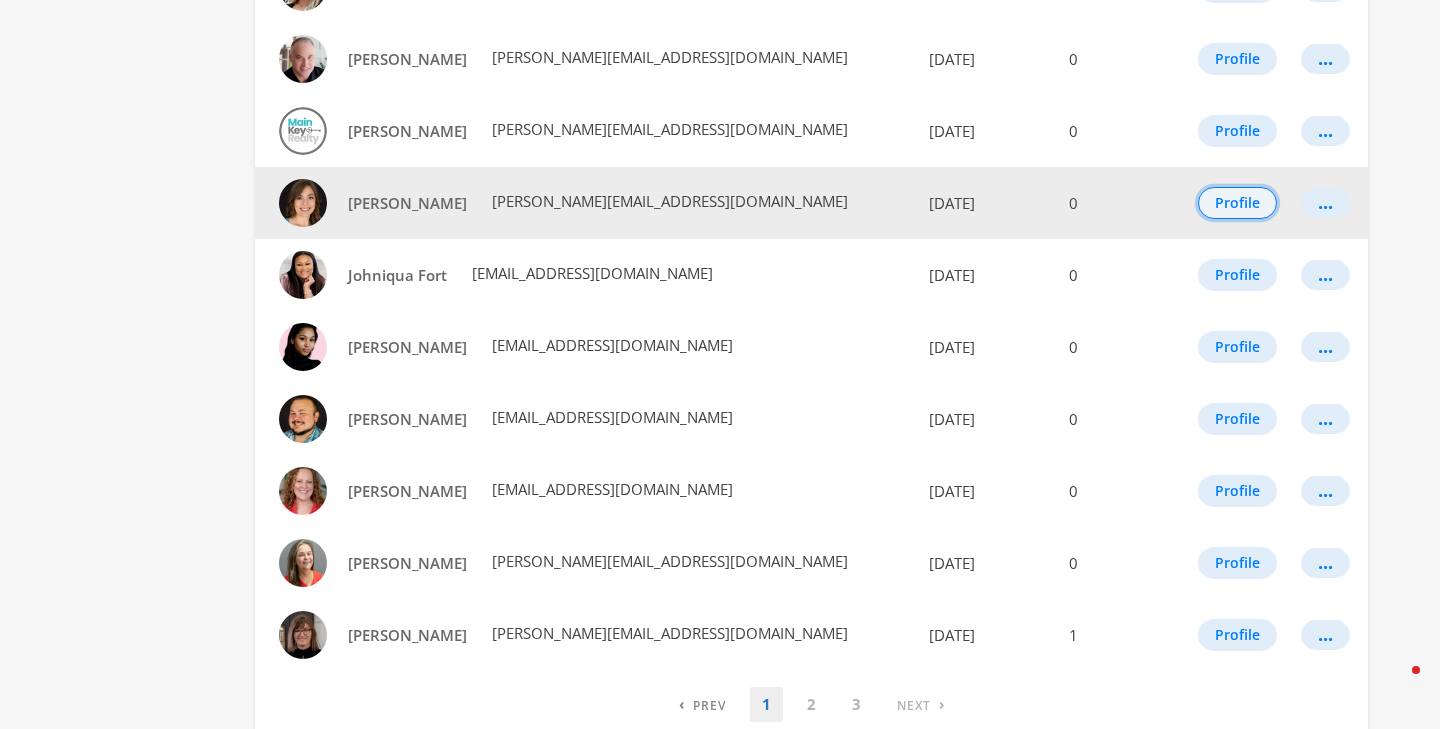 click on "Profile" at bounding box center (1237, 203) 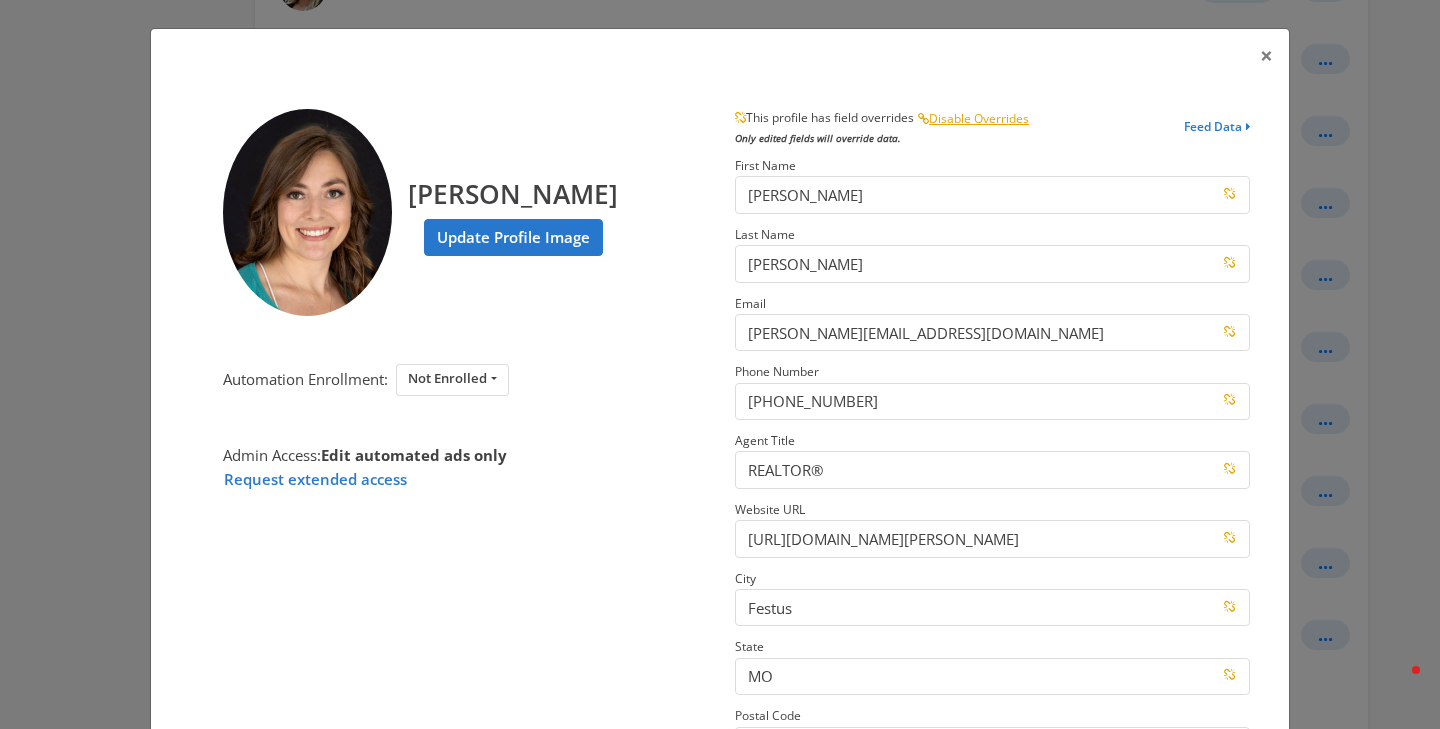 click on "× [PERSON_NAME] Update Profile Image Automation Enrollment:  Not Enrolled Enrolled Not Enrolled Admin Access:  Edit automated ads only Request extended access  This profile has field overrides    Disable Overrides Only edited fields will override data. Feed Data  First Name [PERSON_NAME] Last Name [PERSON_NAME] Email [PERSON_NAME][EMAIL_ADDRESS][DOMAIN_NAME] Phone Number [PHONE_NUMBER] Agent Title REALTOR® Website URL [URL][DOMAIN_NAME][PERSON_NAME] City Festus State [US_STATE] Postal Code 63028 Country [GEOGRAPHIC_DATA] CA License Number Close Feed Data first name:  [PERSON_NAME] last name:  [PERSON_NAME] email:  [EMAIL_ADDRESS][DOMAIN_NAME] phone:  [PHONE_NUMBER] title:  REALTOR® website url:  [URL][DOMAIN_NAME][PERSON_NAME] city:  Festus state:  [US_STATE] postal code:  63028 country:  -- null -- license number:  2016022124 photo URL:  [URL][DOMAIN_NAME] Delete Cancel Save" at bounding box center (720, 364) 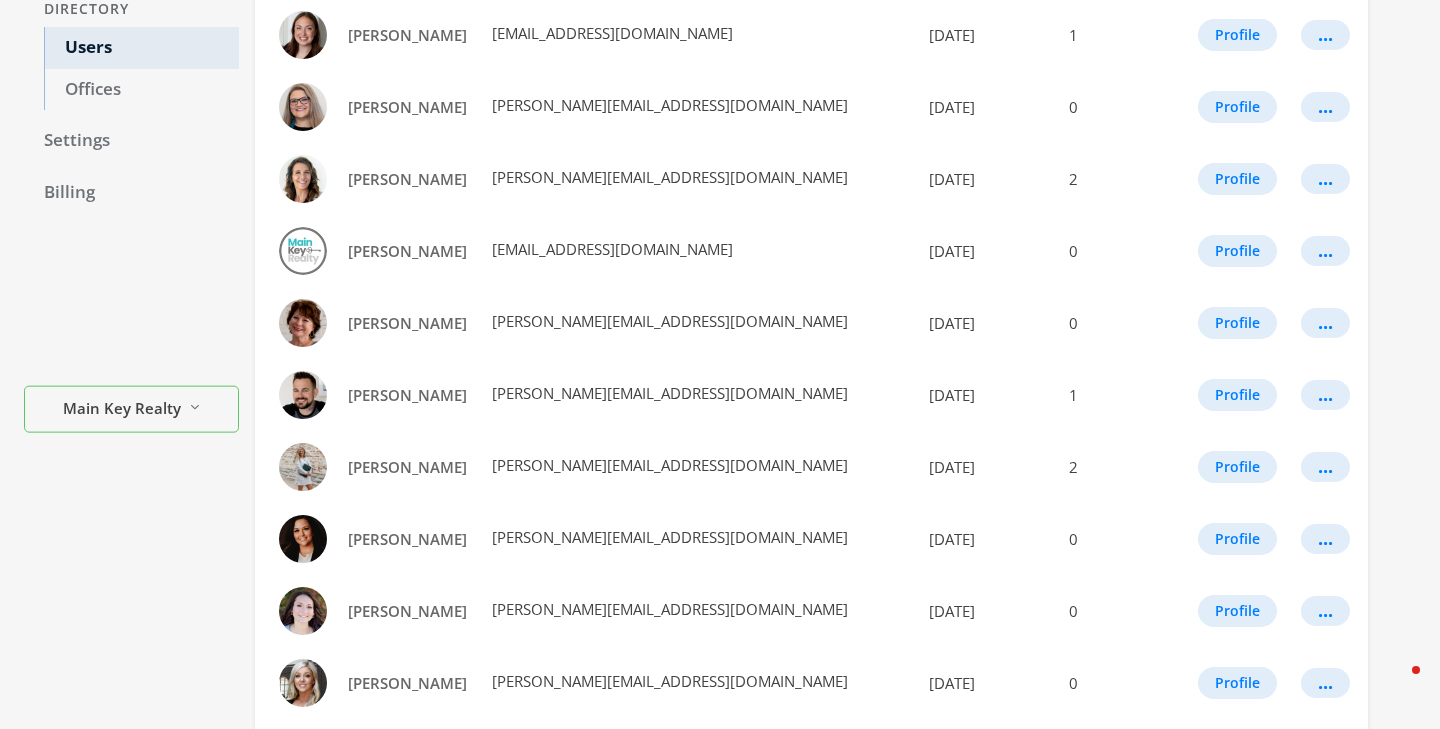 scroll, scrollTop: 0, scrollLeft: 0, axis: both 